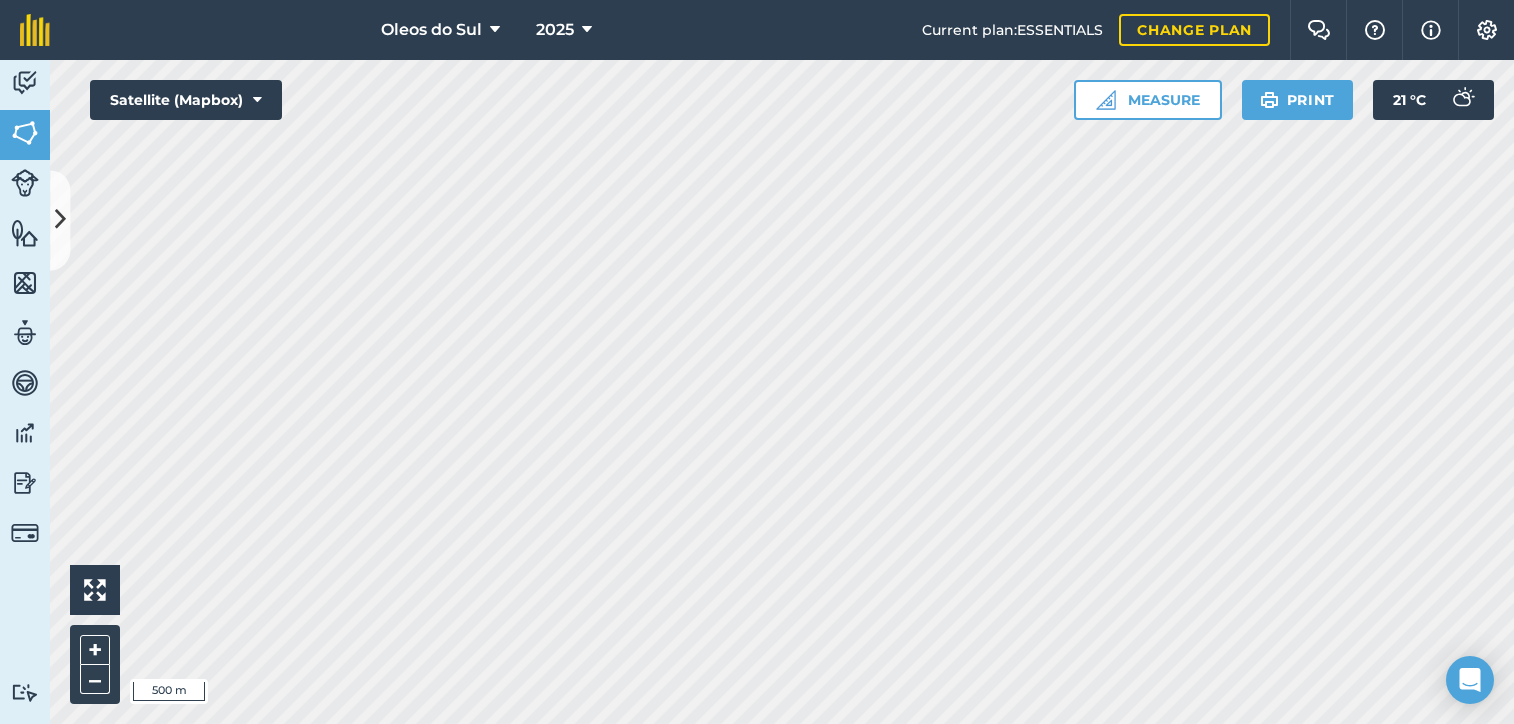 scroll, scrollTop: 0, scrollLeft: 0, axis: both 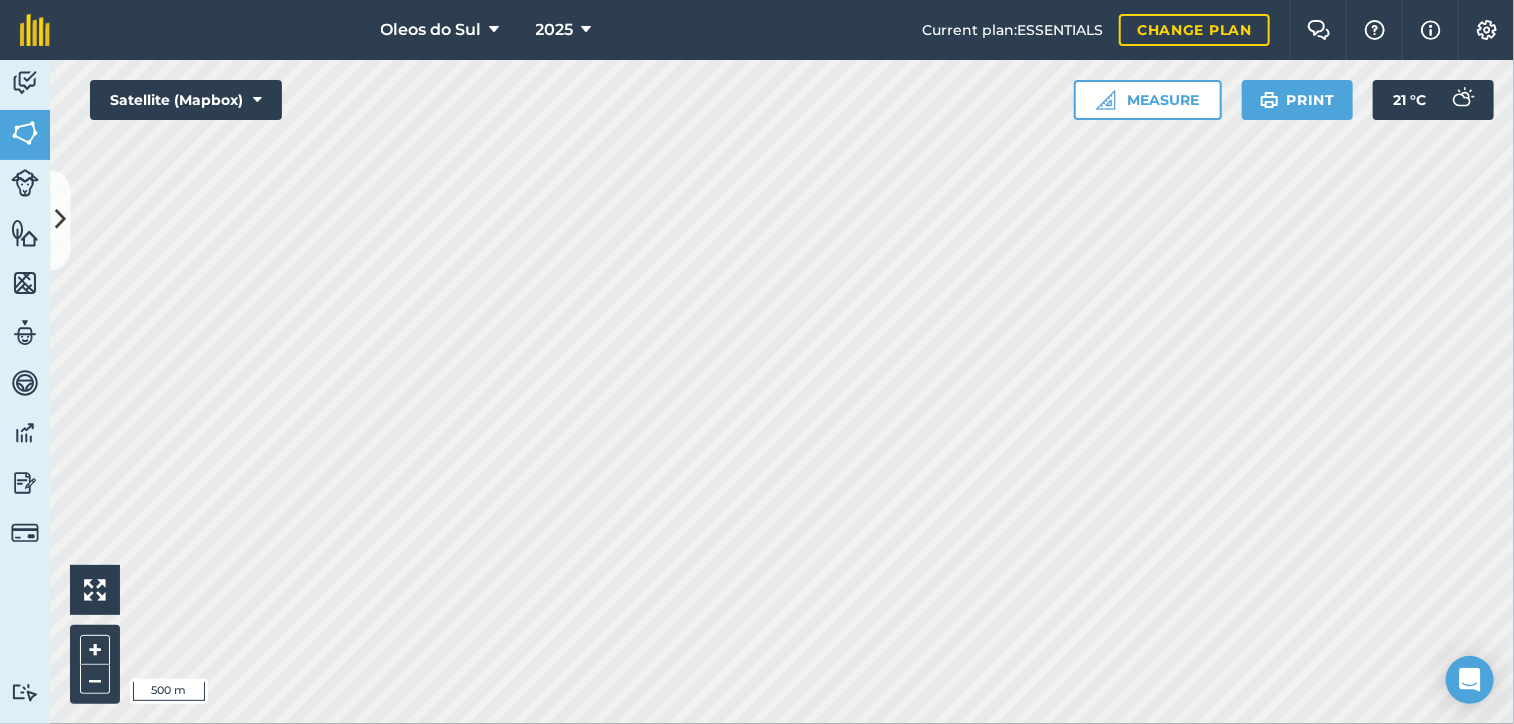 click on "Oleos do Sul 2025 Current plan :  ESSENTIALS   Change plan Farm Chat Help Info Settings Oleos do Sul  -  2025 Printed on  [DATE] Field usages No usage set COCONUT: OIL Corpa Maximum collecting area Feature types COPRA COLECTION-MATINI LINGA LINGA Activity Fields Livestock Features Maps Team Vehicles Data Reporting Billing Tutorials Tutorials Fields   Add   Set usage Visibility: On Total area :  46,870   Ha Edit fields By usages, Filters (1) Corpa 46,870   Ha [PERSON_NAME] - collection Point 12 0.003546   Ha [PERSON_NAME] - Collection point 0.007574   [GEOGRAPHIC_DATA][PERSON_NAME]   Ha [PERSON_NAME] - Collection point 0.003874   Ha Shop [PERSON_NAME] 0.02387   Ha Shop [PERSON_NAME] - Inharrime 0.3369   Ha Hello i 500 m + – Satellite (Mapbox) Measure Print 21   ° C" at bounding box center [757, 362] 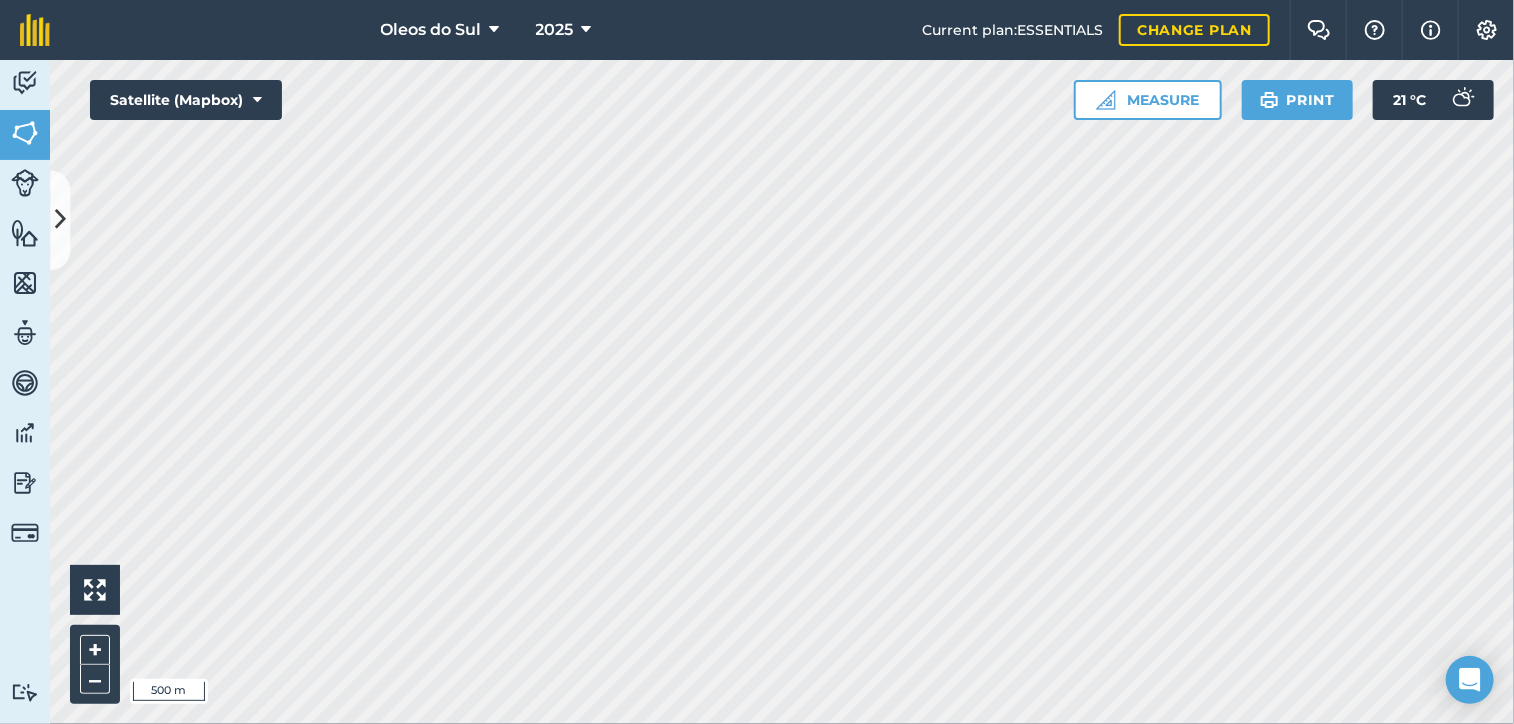 click on "Oleos do Sul 2025 Current plan :  ESSENTIALS   Change plan Farm Chat Help Info Settings Oleos do Sul  -  2025 Printed on  [DATE] Field usages No usage set COCONUT: OIL Corpa Maximum collecting area Feature types COPRA COLECTION-MATINI LINGA LINGA Activity Fields Livestock Features Maps Team Vehicles Data Reporting Billing Tutorials Tutorials Fields   Add   Set usage Visibility: On Total area :  46,870   Ha Edit fields By usages, Filters (1) Corpa 46,870   Ha [PERSON_NAME] - collection Point 12 0.003546   Ha [PERSON_NAME] - Collection point 0.007574   [GEOGRAPHIC_DATA][PERSON_NAME]   Ha [PERSON_NAME] - Collection point 0.003874   Ha Shop [PERSON_NAME] 0.02387   Ha Shop [PERSON_NAME] - Inharrime 0.3369   Ha Hello i 500 m + – Satellite (Mapbox) Measure Print 21   ° C" at bounding box center (757, 362) 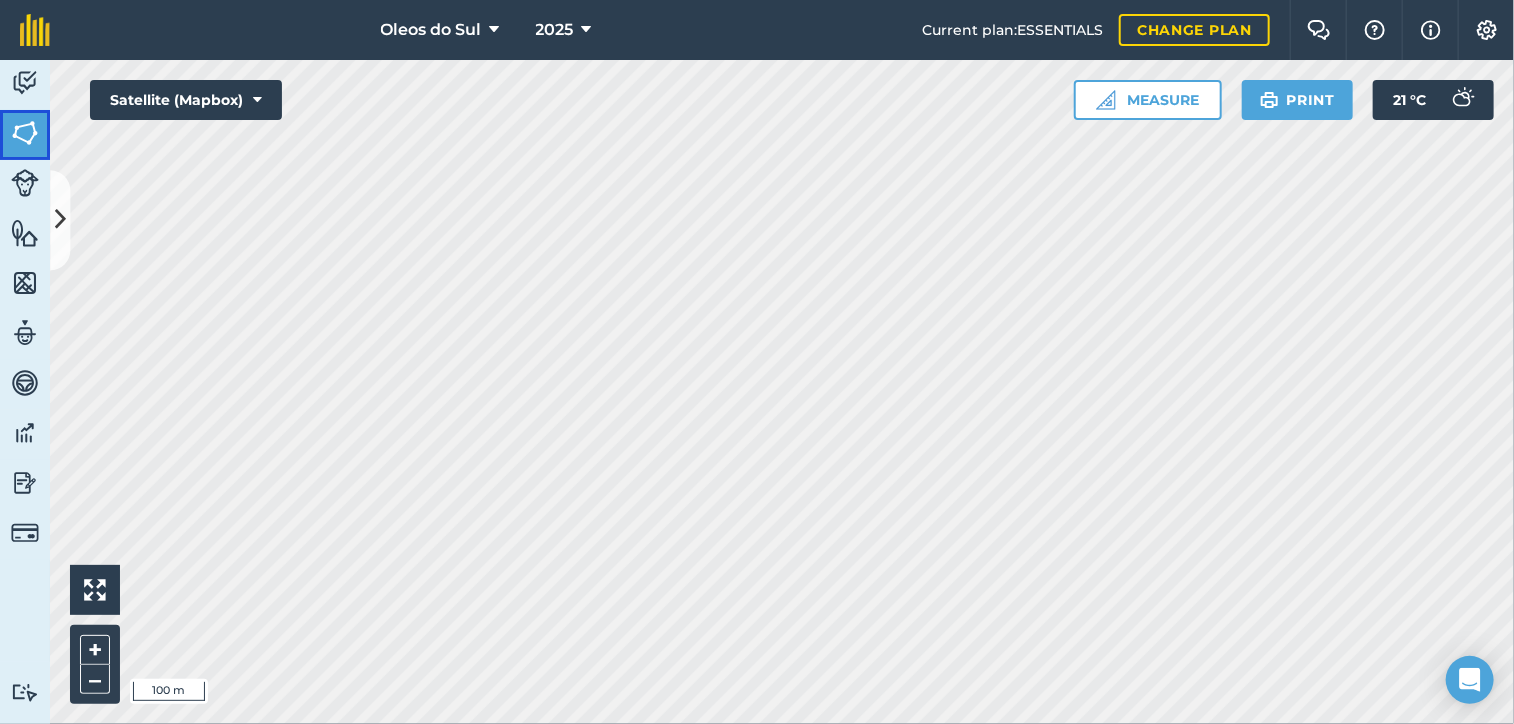 click at bounding box center [25, 133] 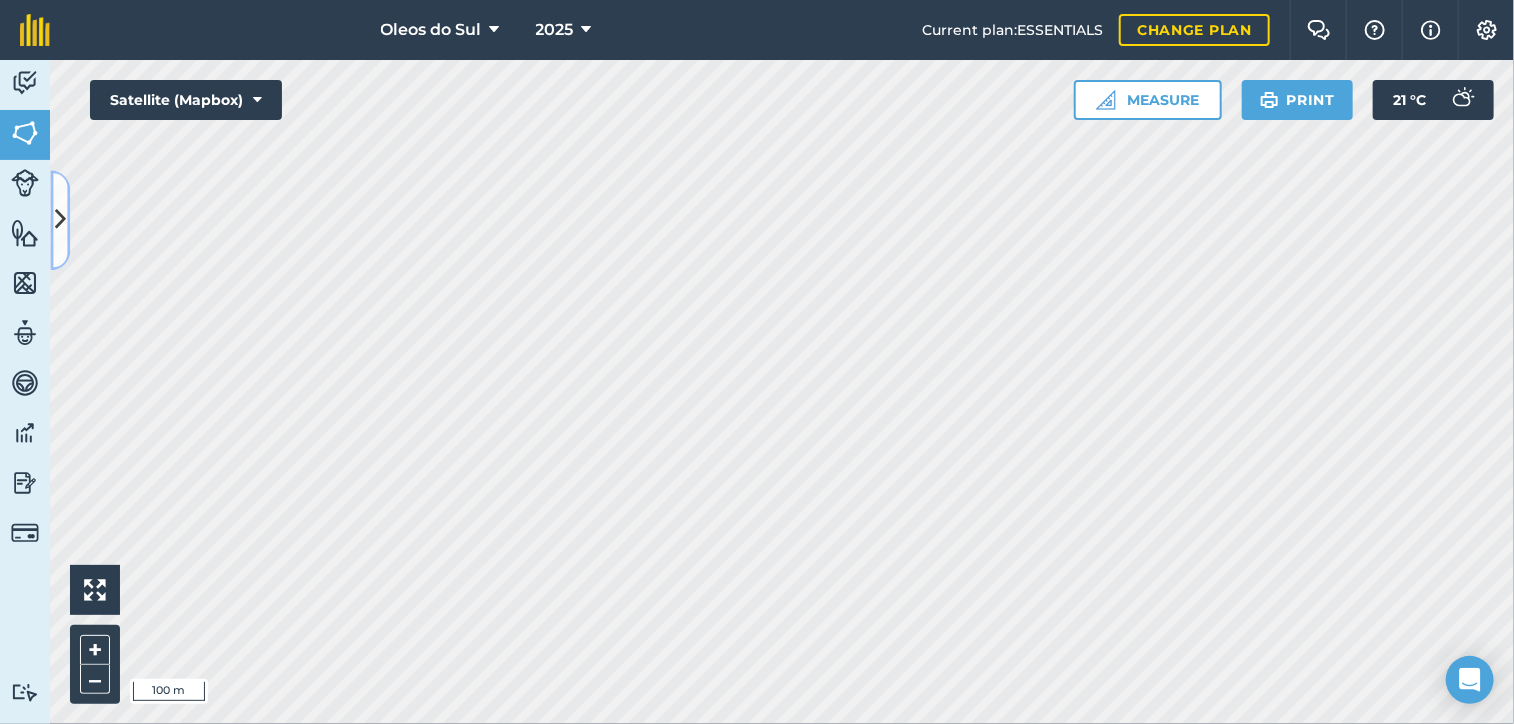 click at bounding box center [60, 220] 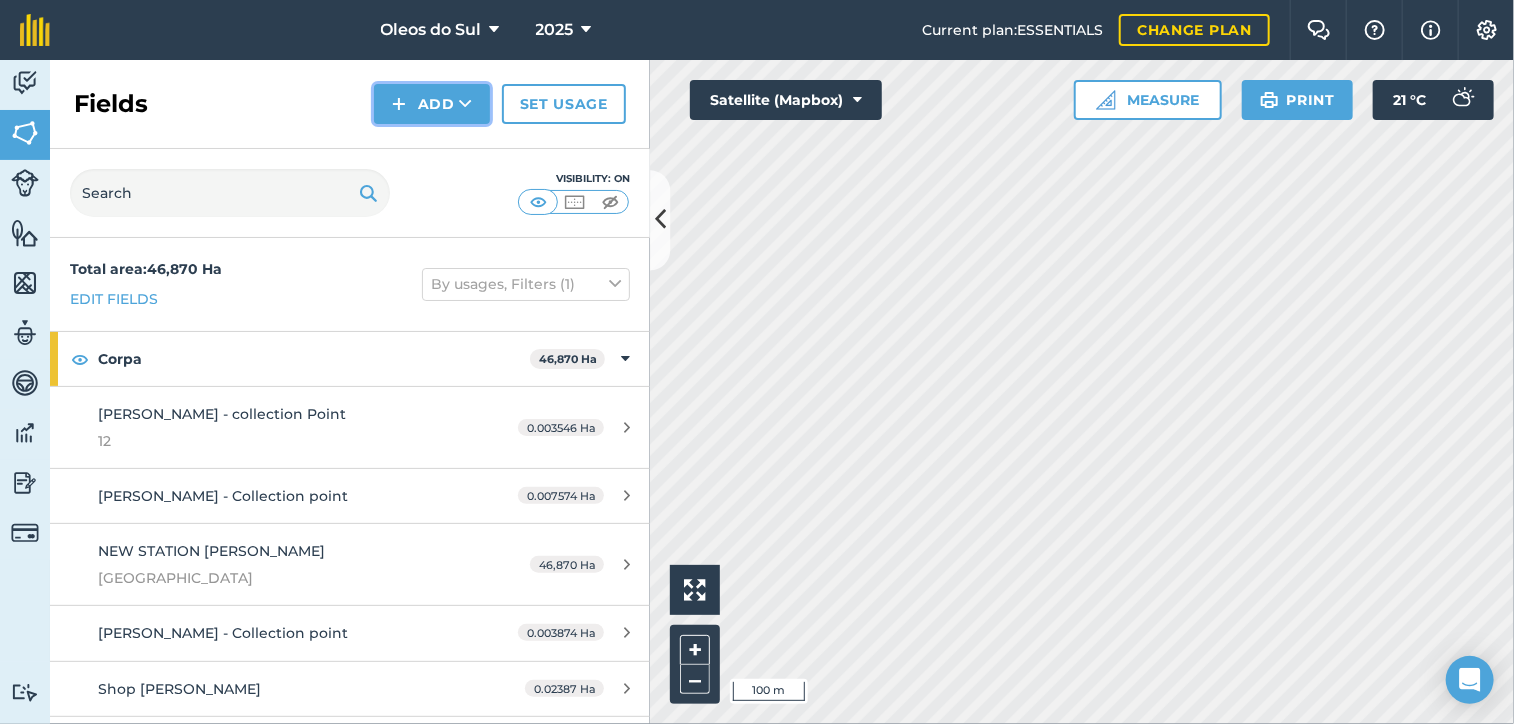 click on "Add" at bounding box center [432, 104] 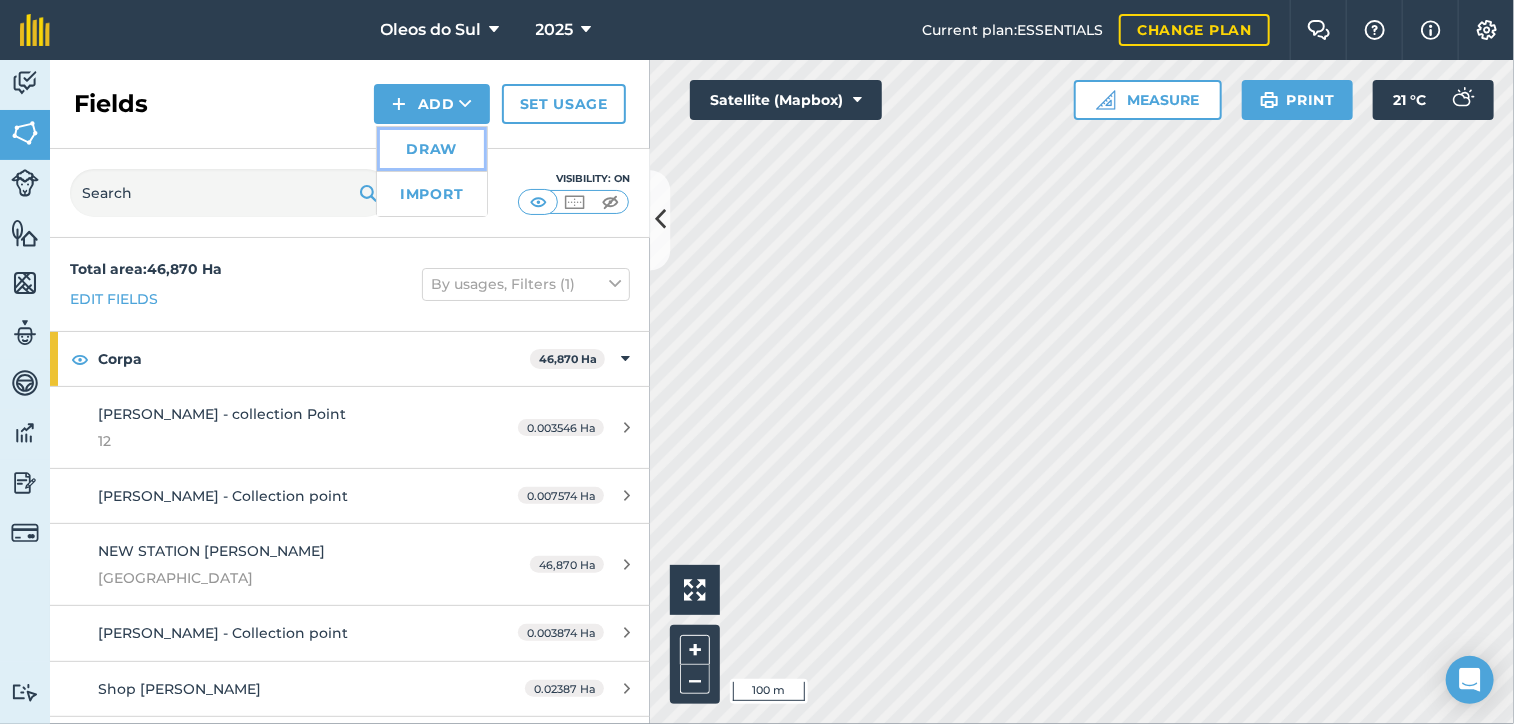 click on "Draw" at bounding box center (432, 149) 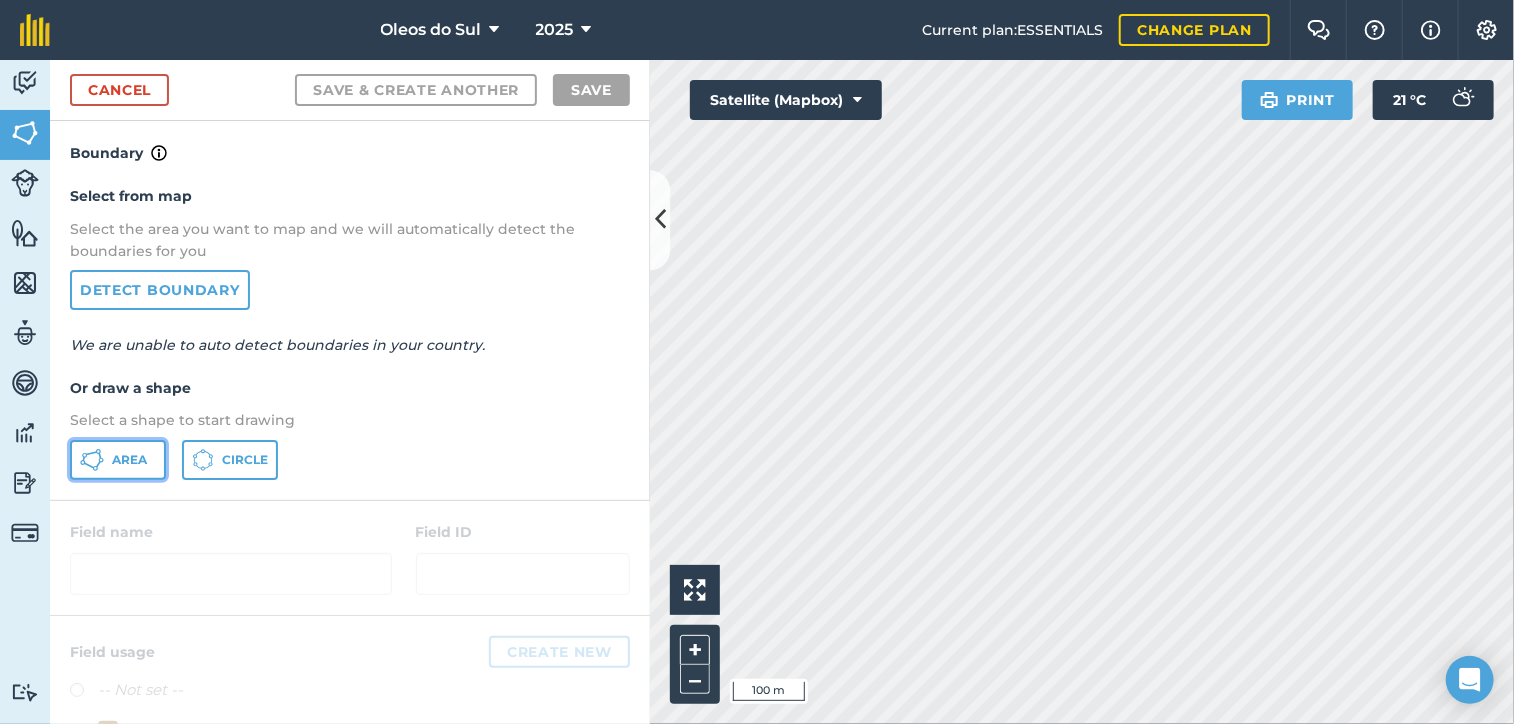 click on "Area" at bounding box center [129, 460] 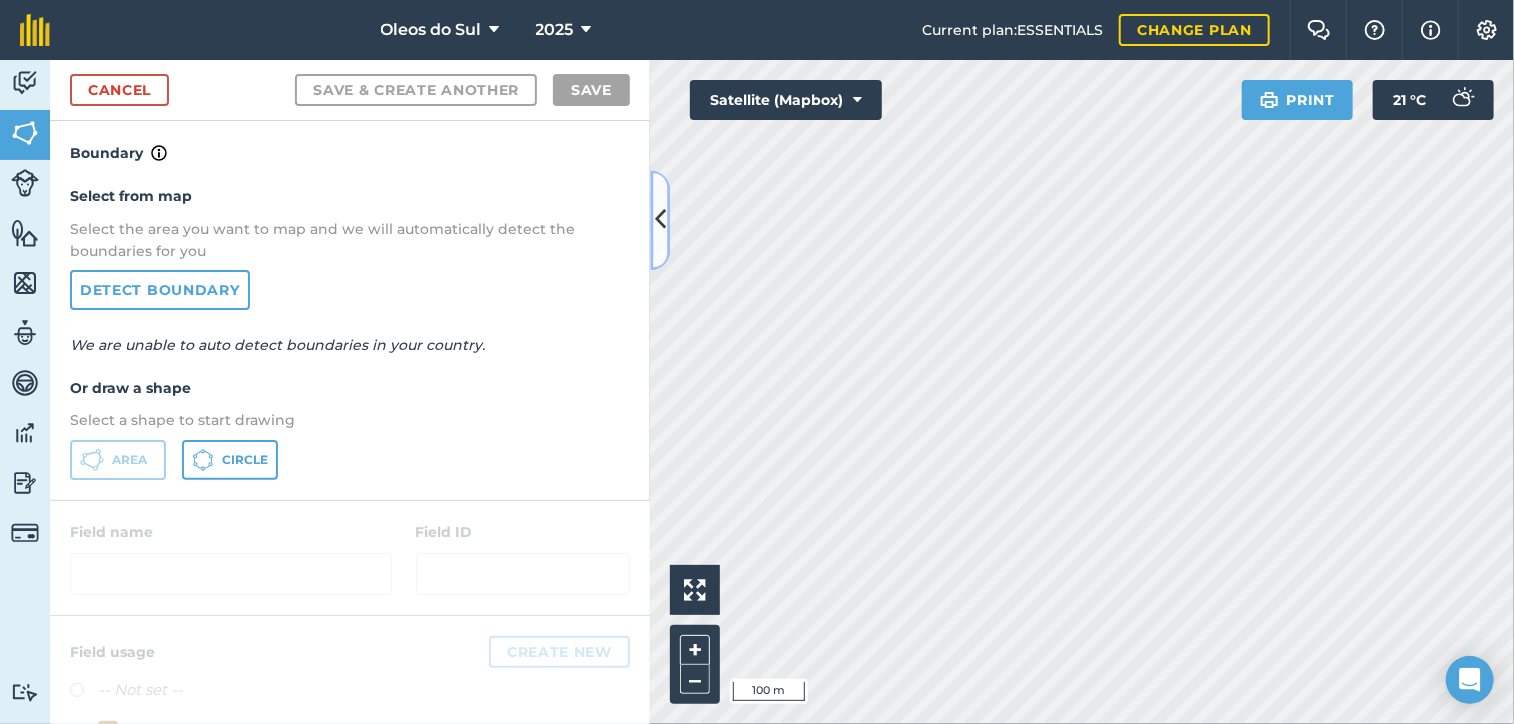 click at bounding box center [660, 220] 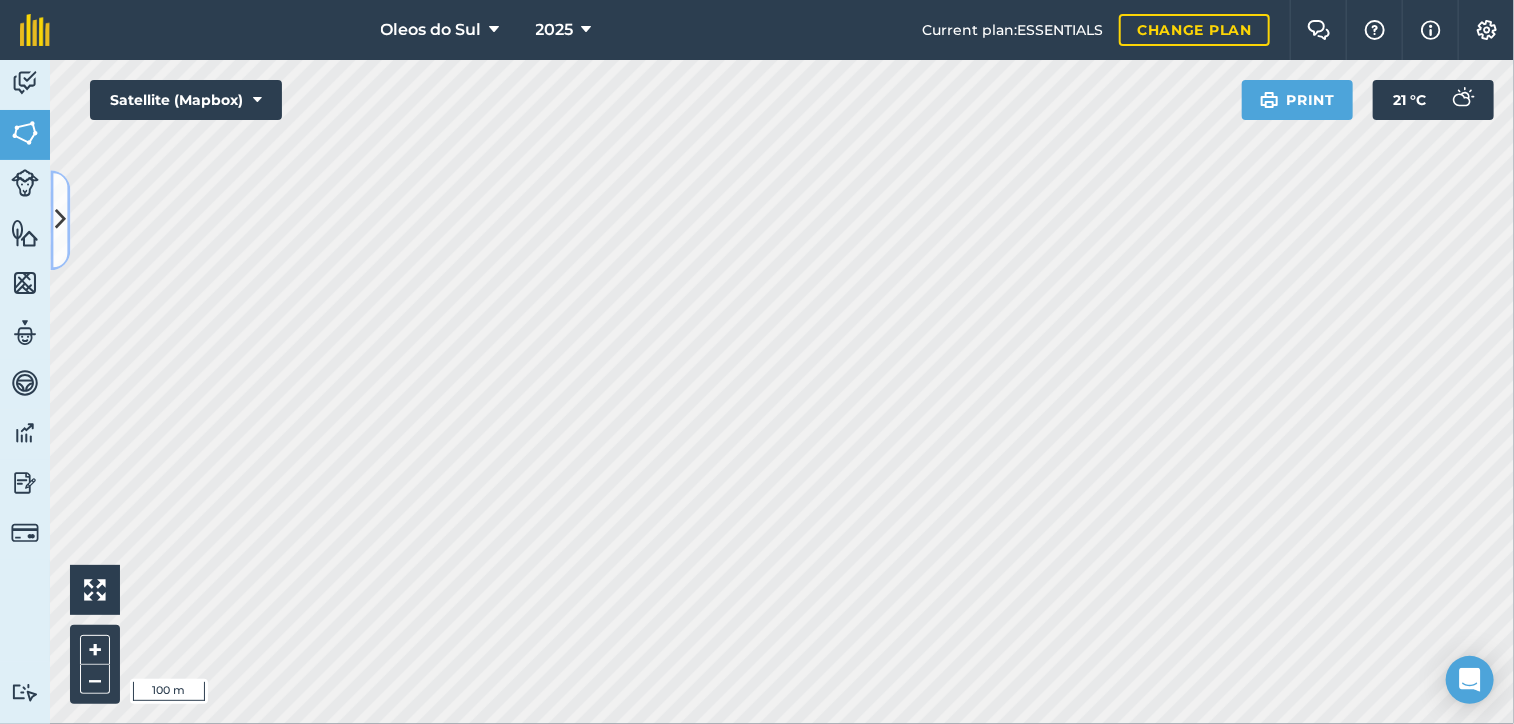 click at bounding box center (60, 220) 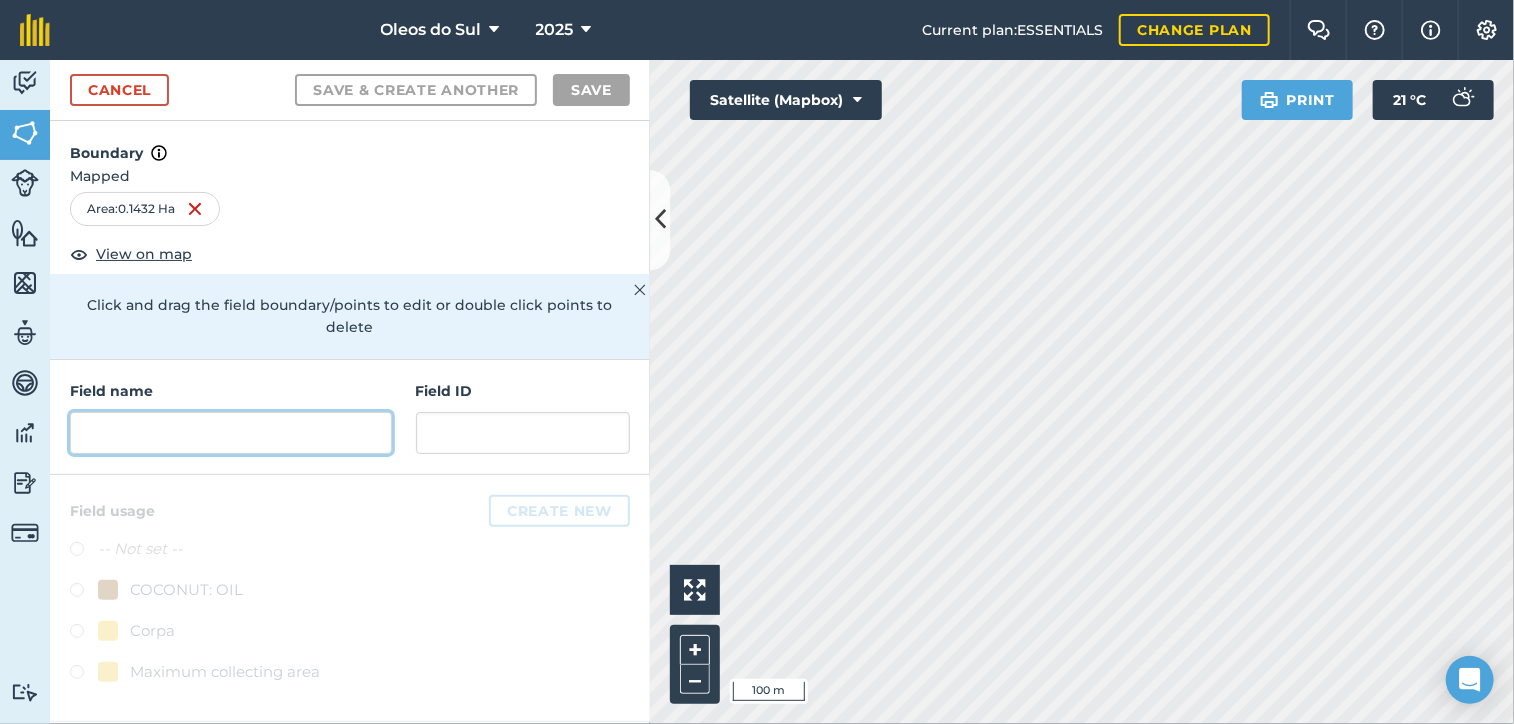 click at bounding box center (231, 433) 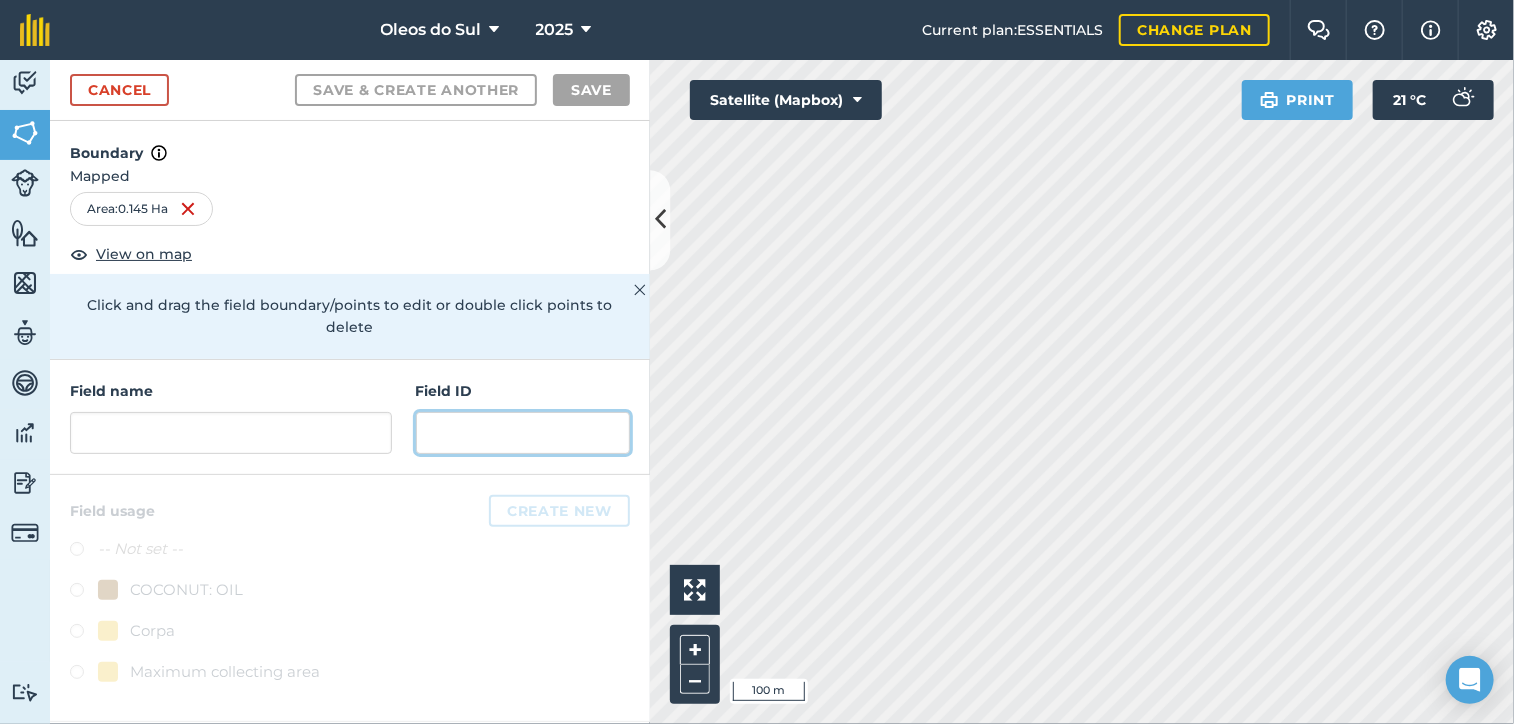 click at bounding box center [523, 433] 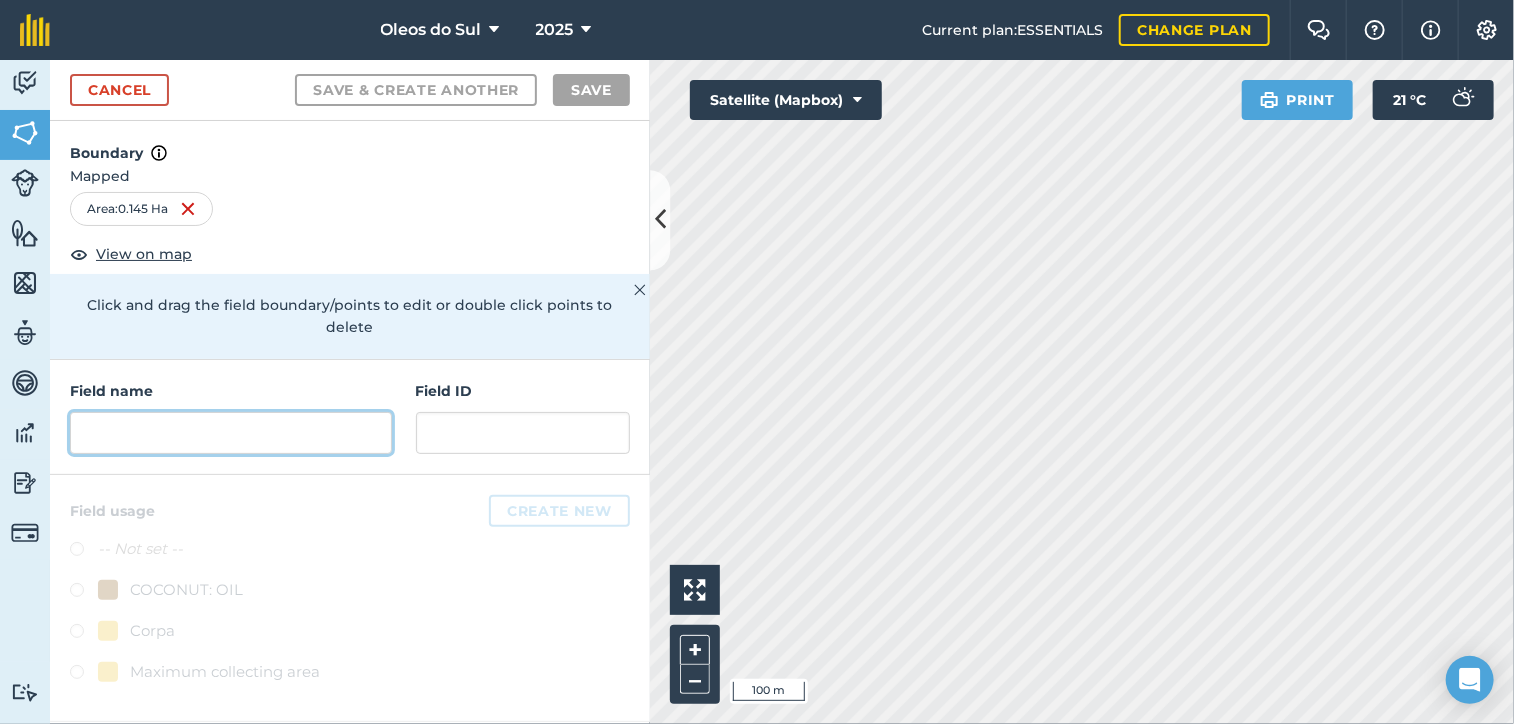 click at bounding box center (231, 433) 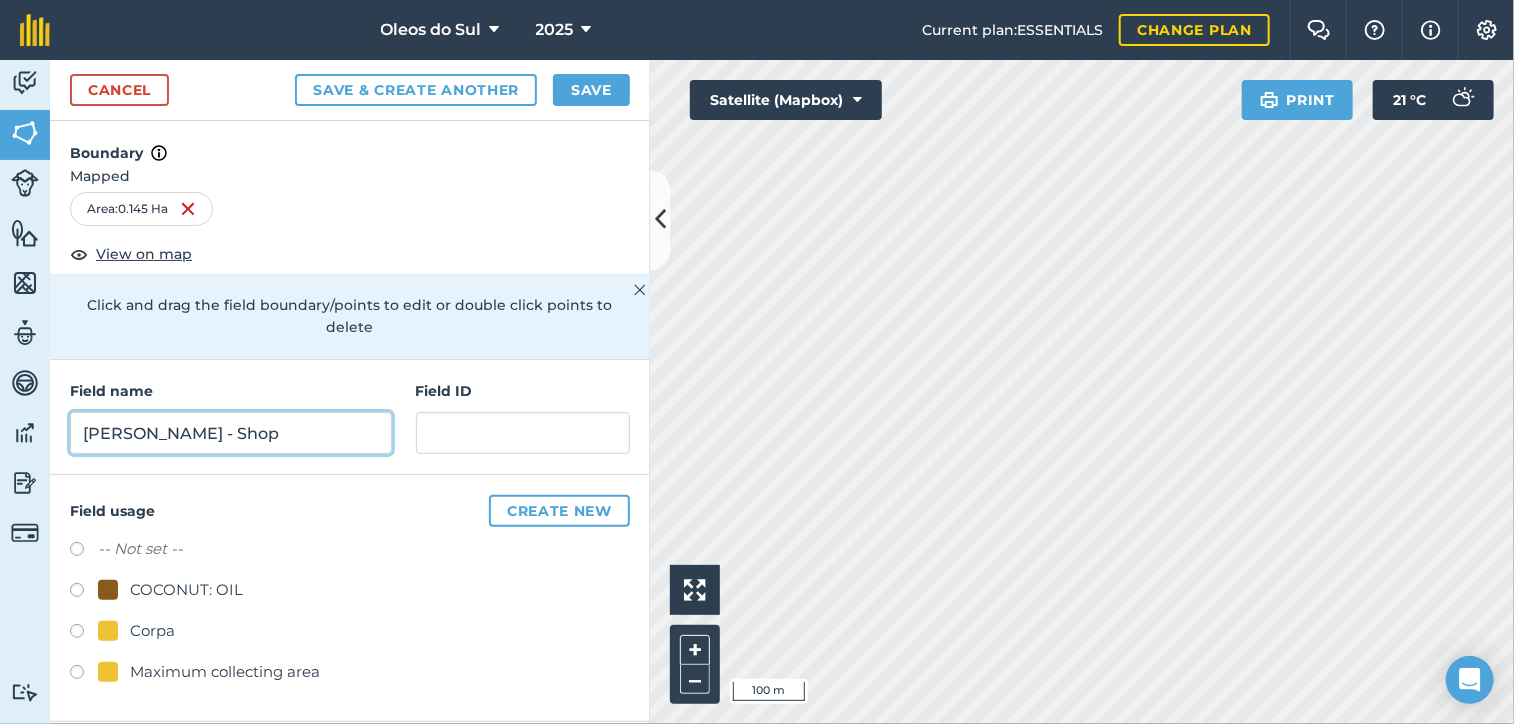 type on "[PERSON_NAME] - Shop" 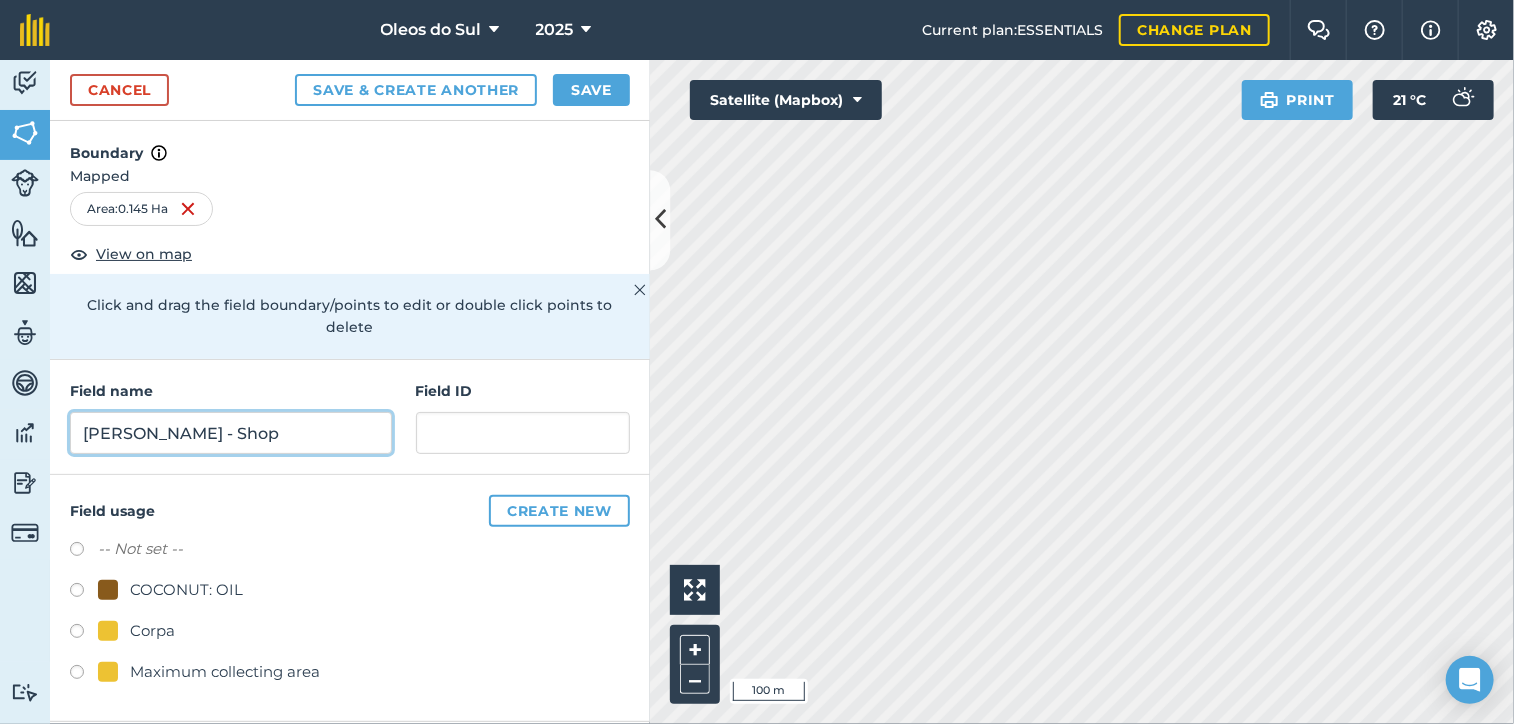 click on "Save & Create Another" at bounding box center (416, 90) 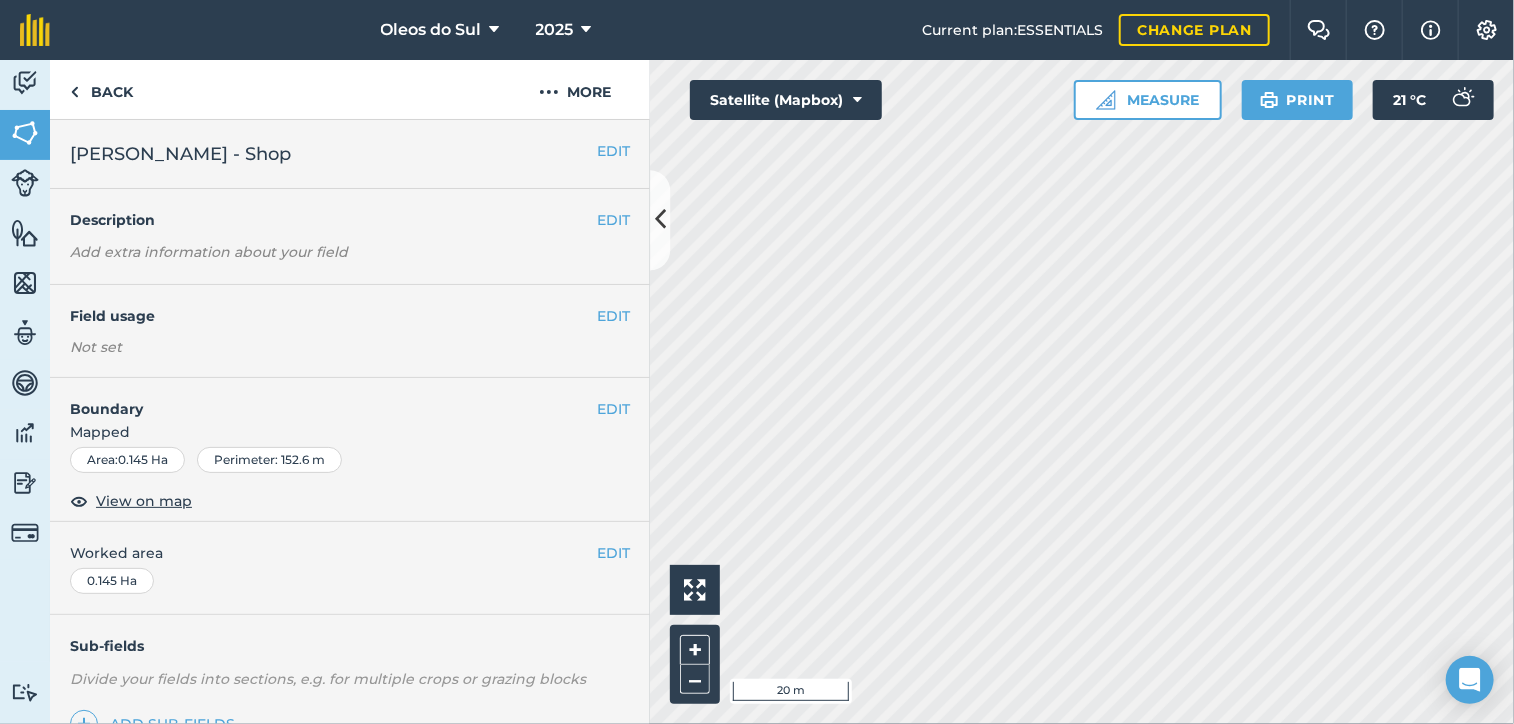 drag, startPoint x: 623, startPoint y: 363, endPoint x: 389, endPoint y: 441, distance: 246.65765 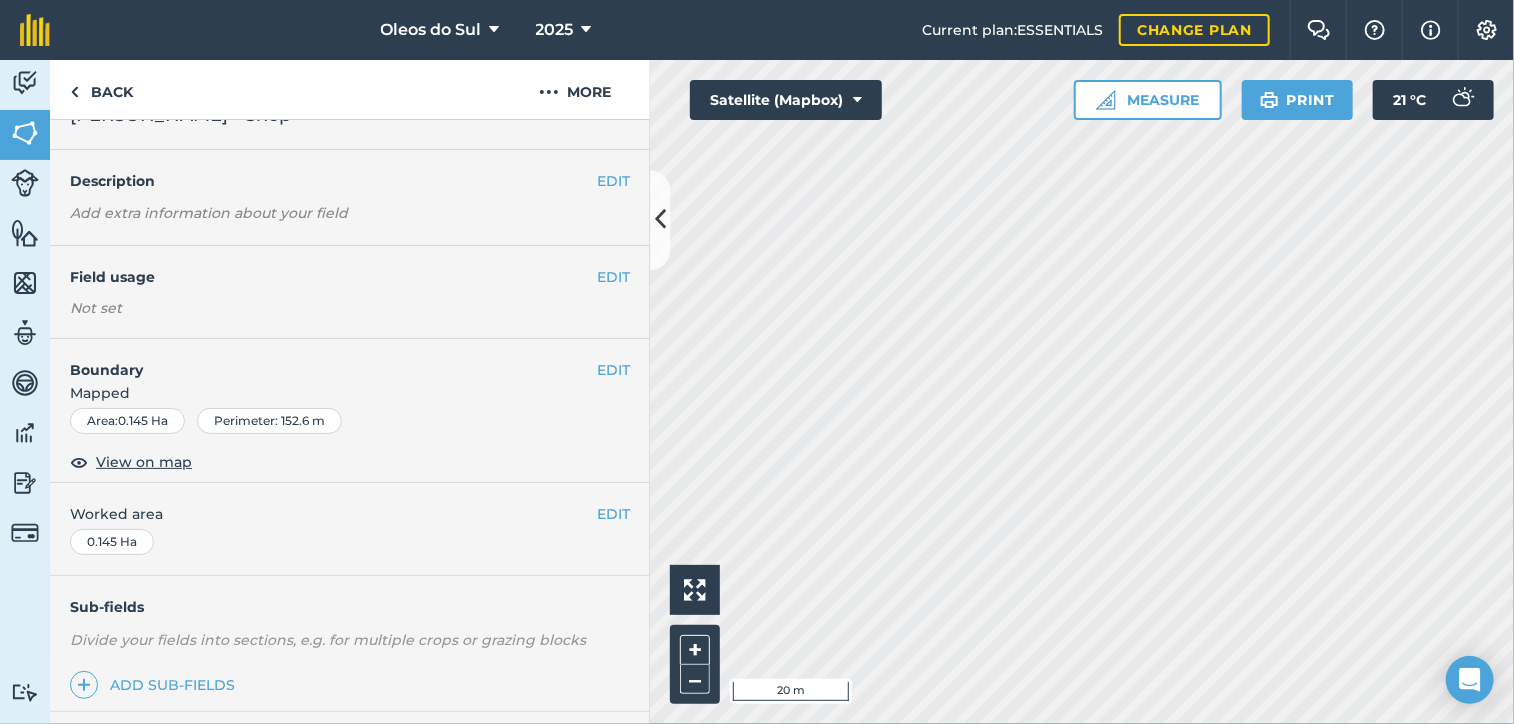 scroll, scrollTop: 0, scrollLeft: 0, axis: both 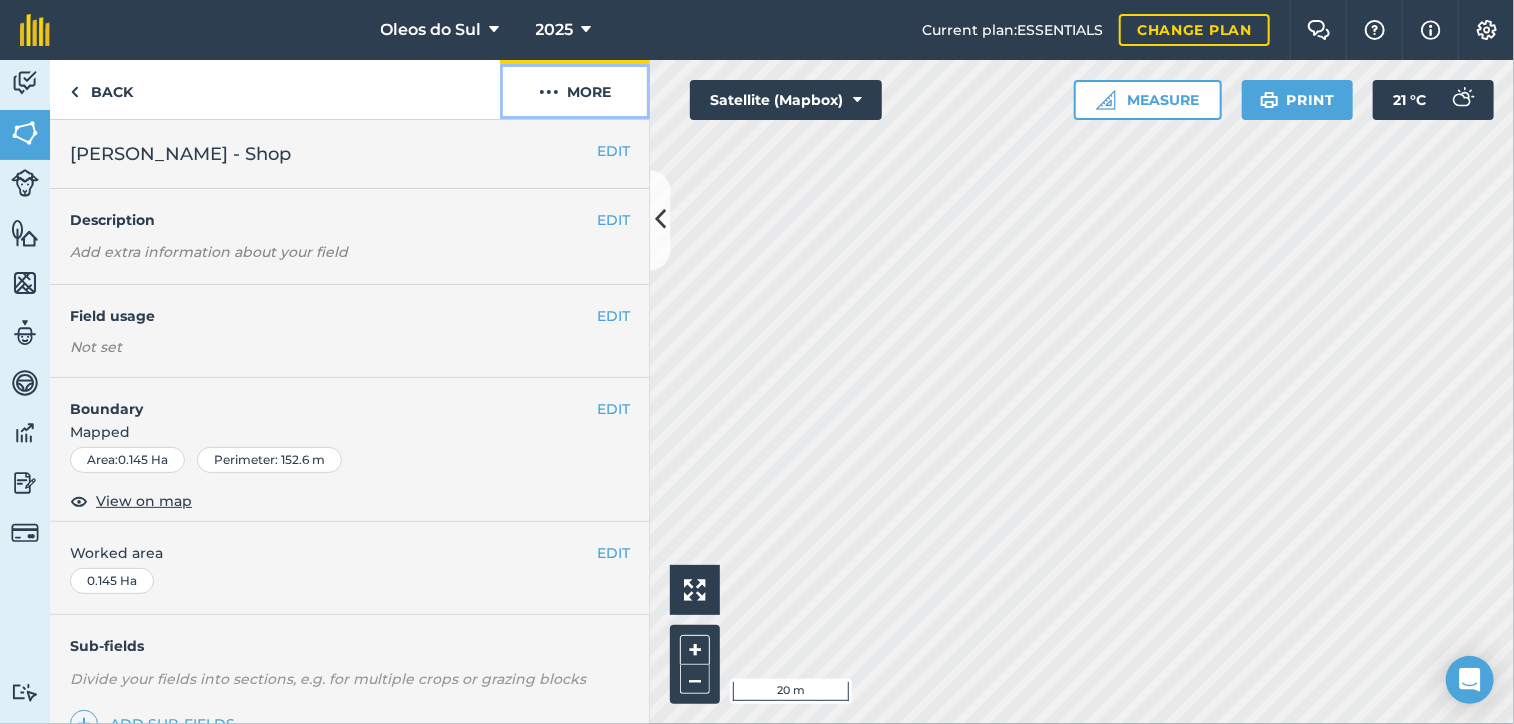 click on "More" at bounding box center (575, 89) 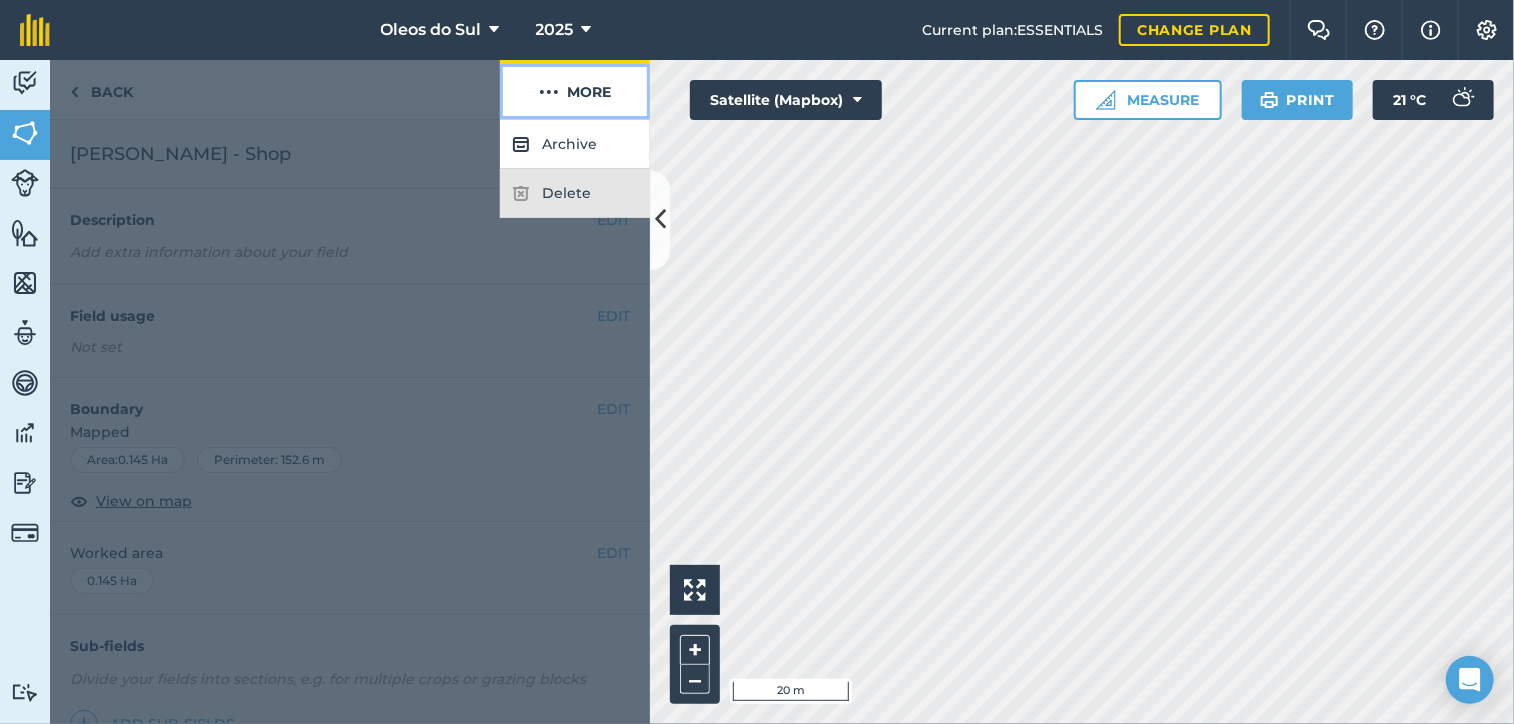 click on "More" at bounding box center [575, 89] 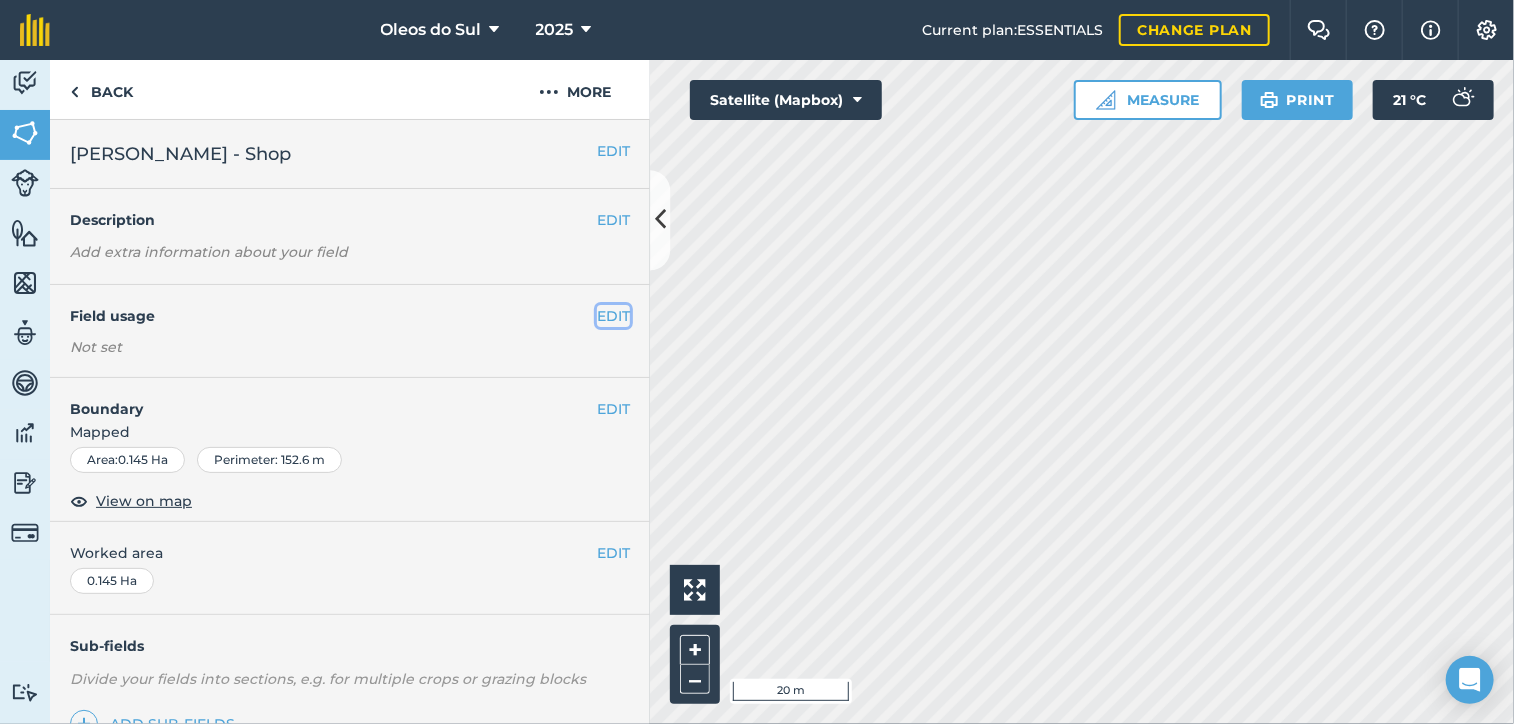 click on "EDIT" at bounding box center [613, 316] 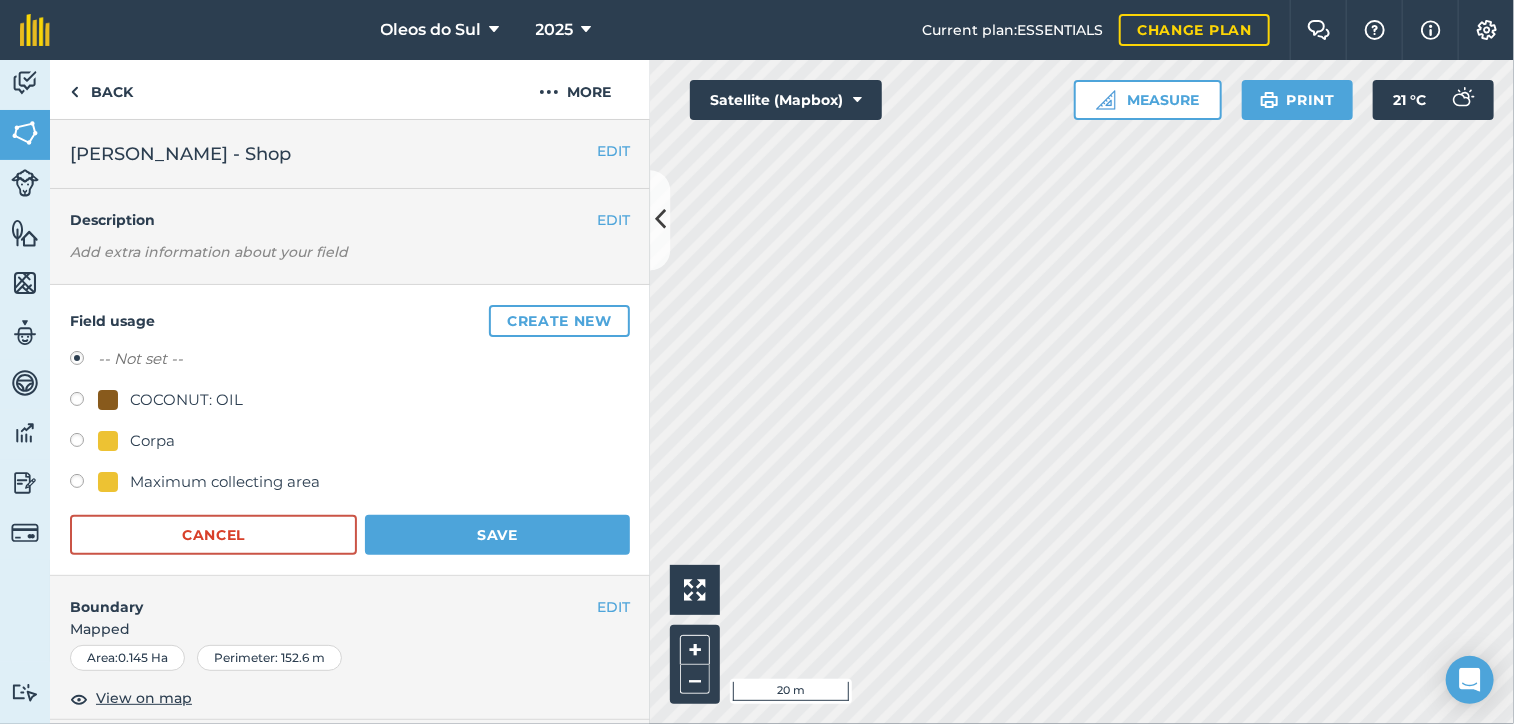 click at bounding box center (84, 443) 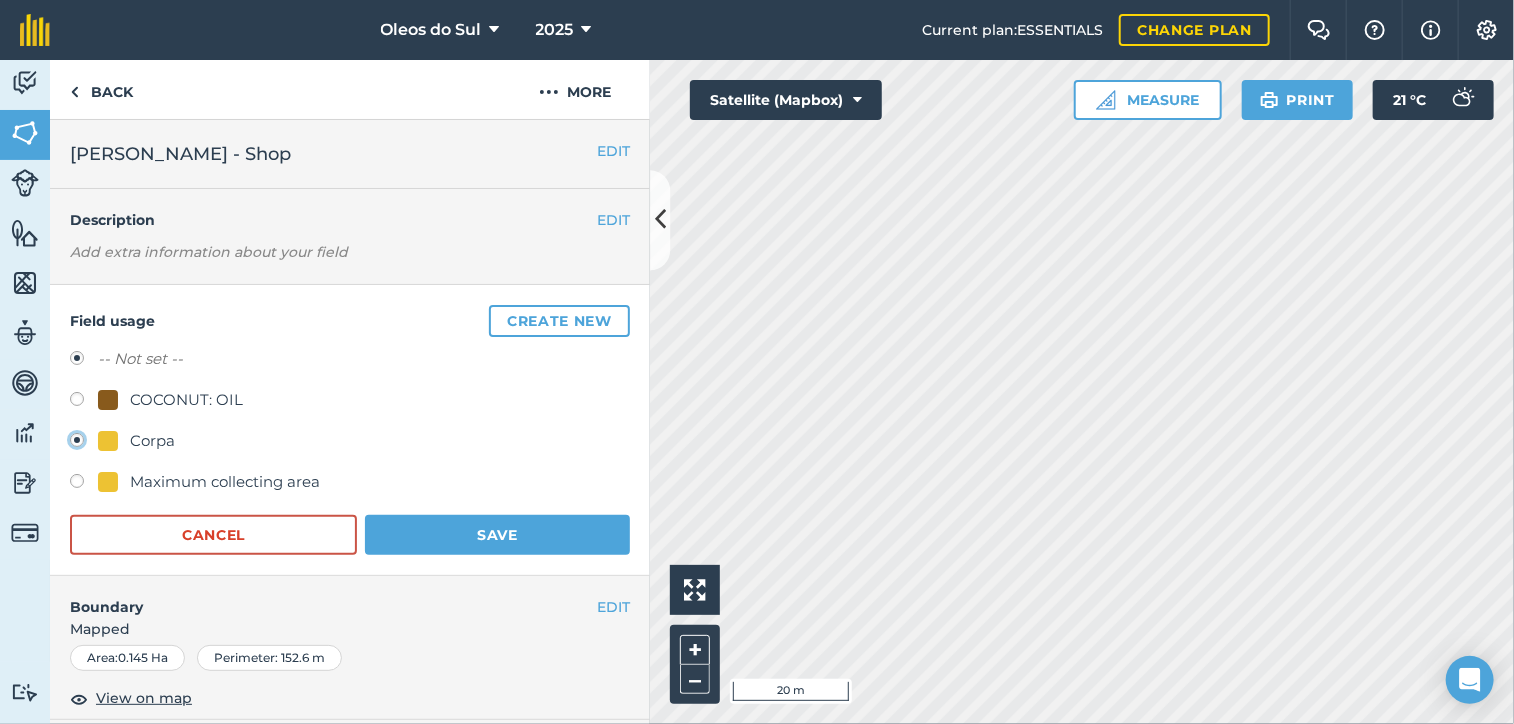radio on "true" 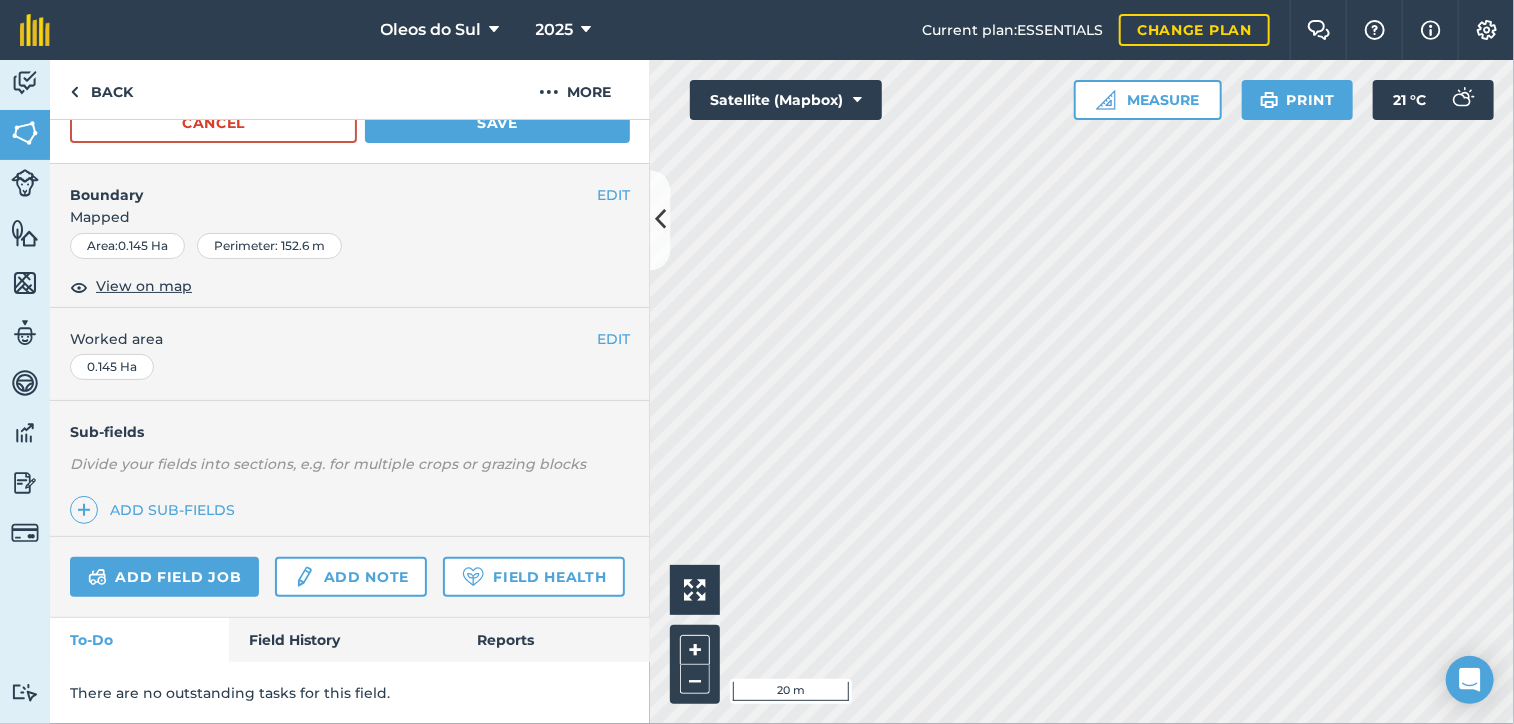 scroll, scrollTop: 464, scrollLeft: 0, axis: vertical 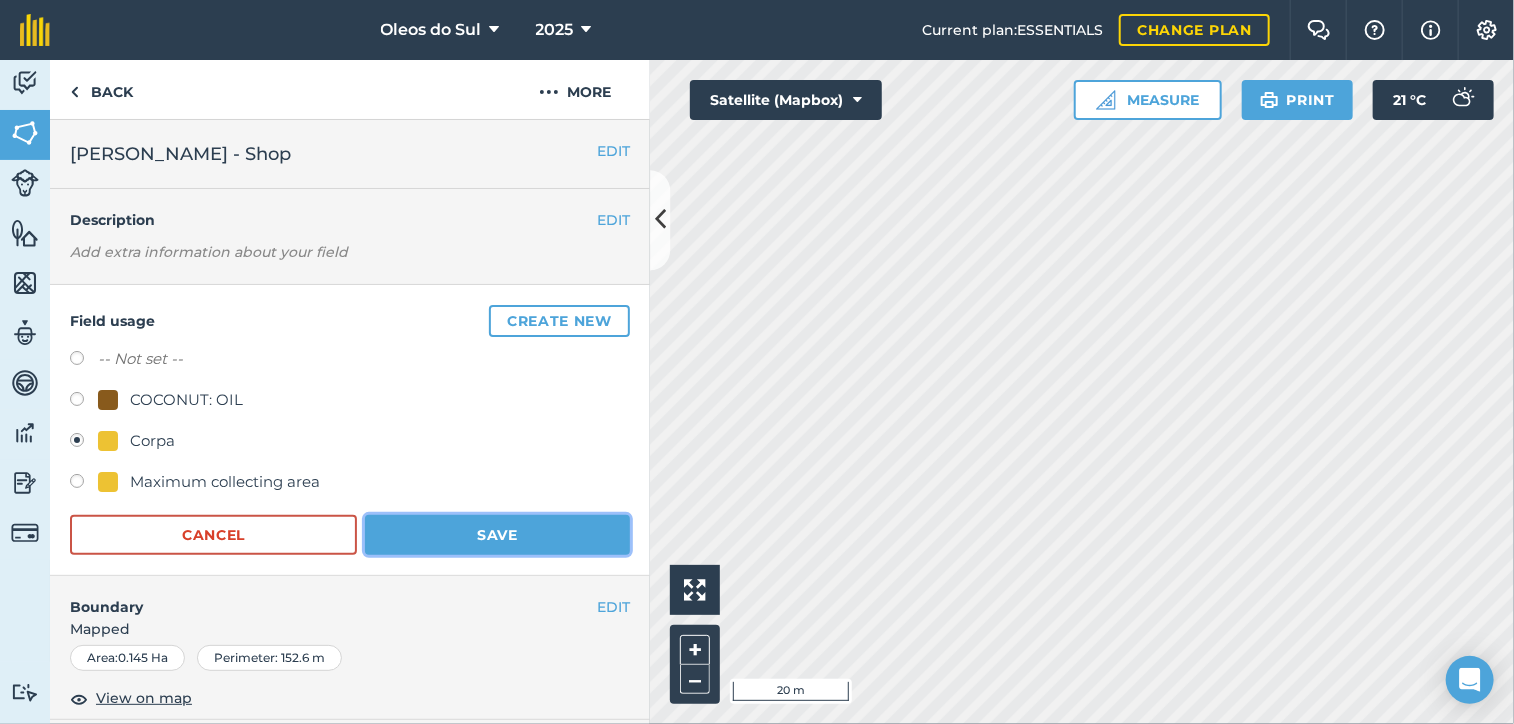 click on "Save" at bounding box center [497, 535] 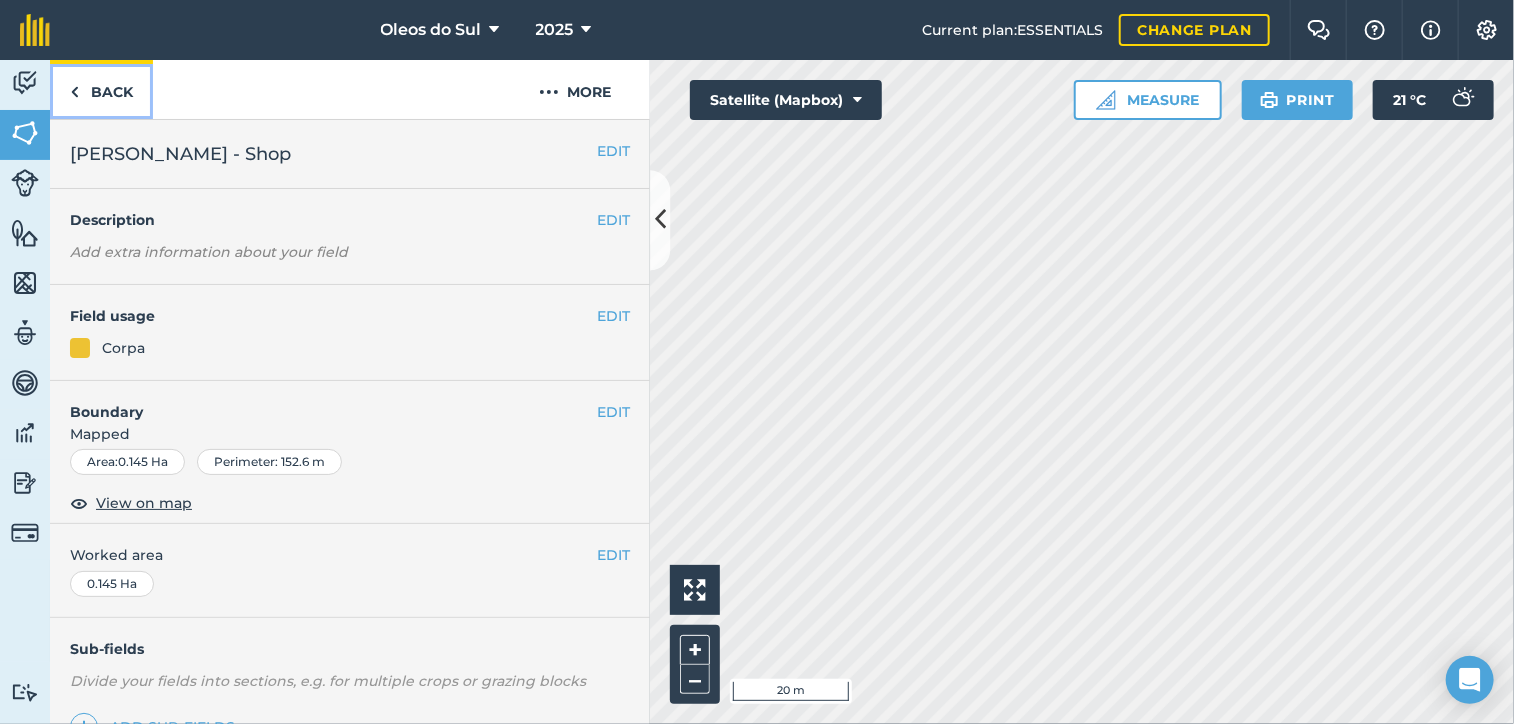 click on "Back" at bounding box center (101, 89) 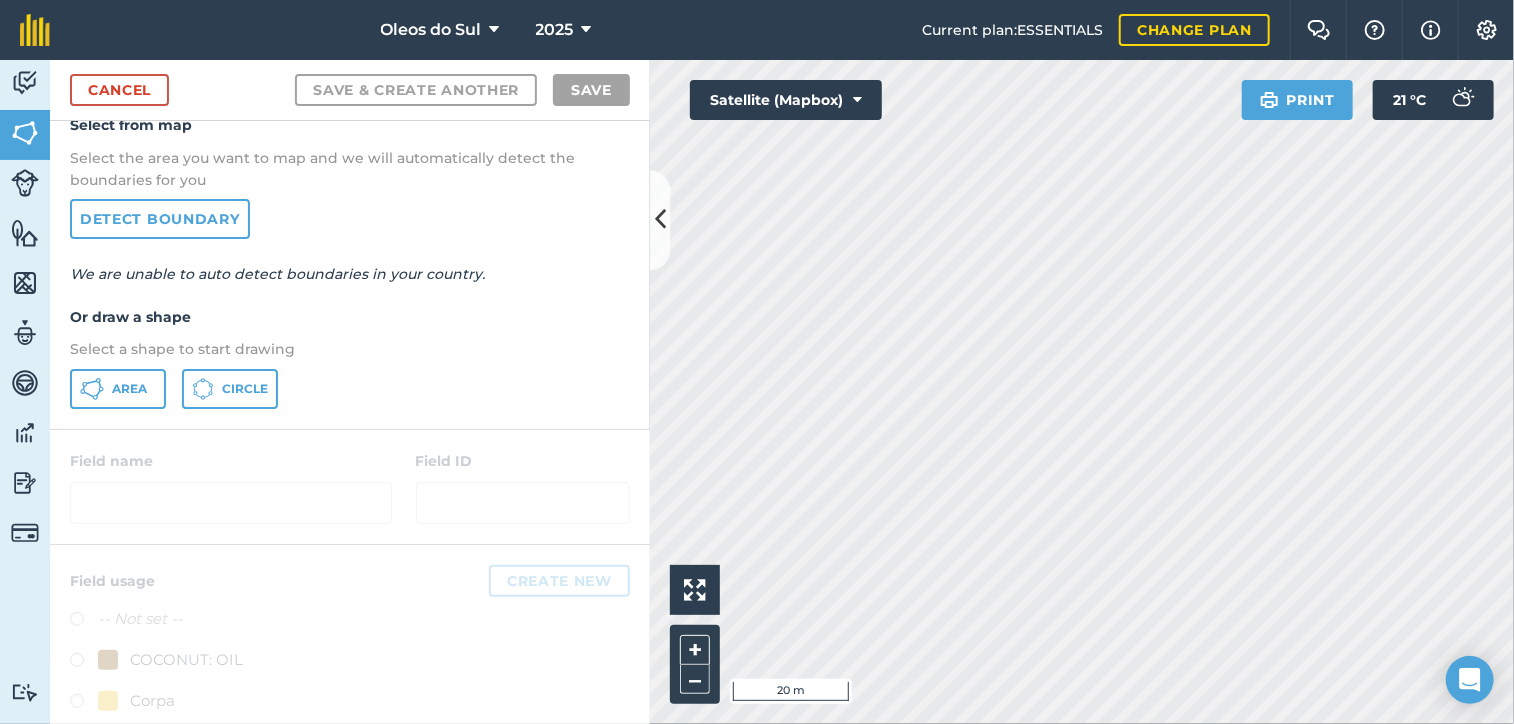 scroll, scrollTop: 0, scrollLeft: 0, axis: both 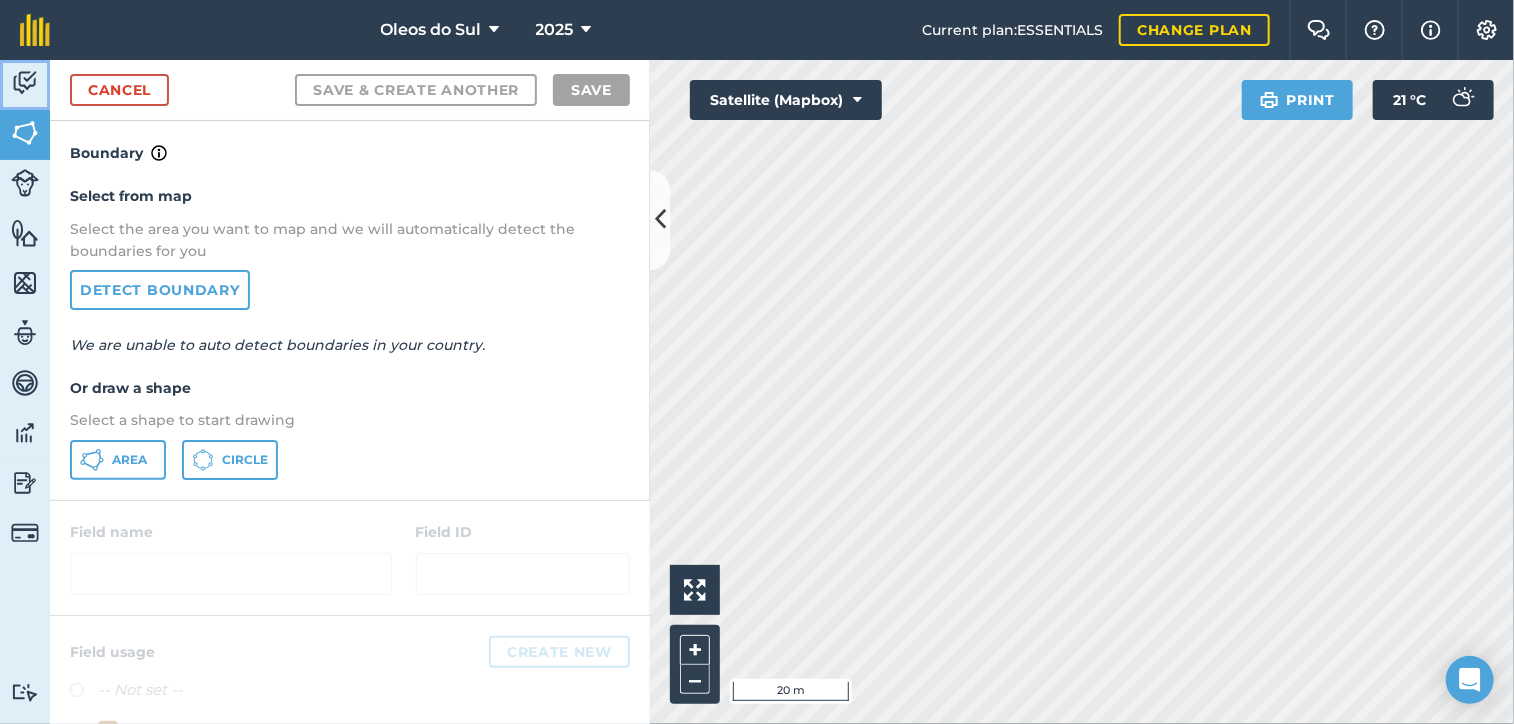 click at bounding box center [25, 83] 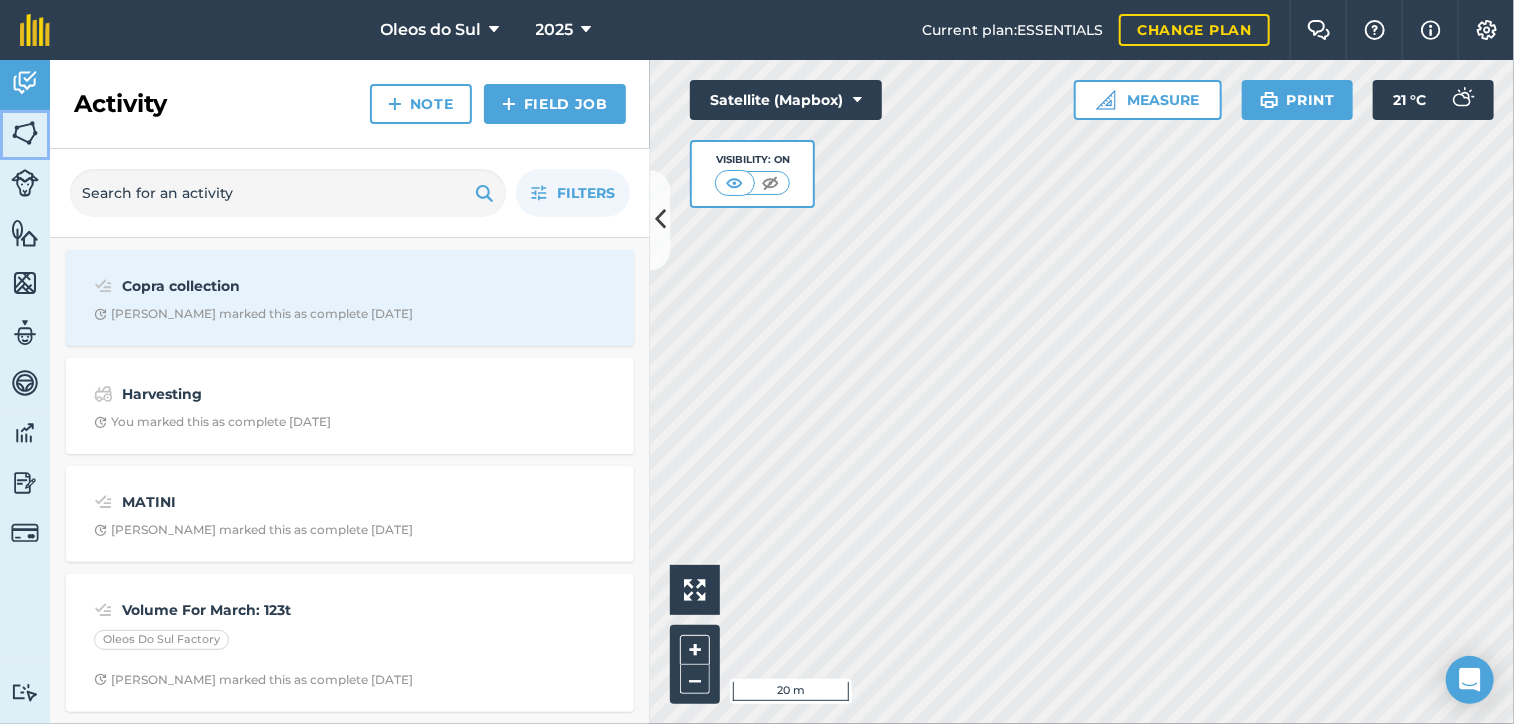 click at bounding box center [25, 133] 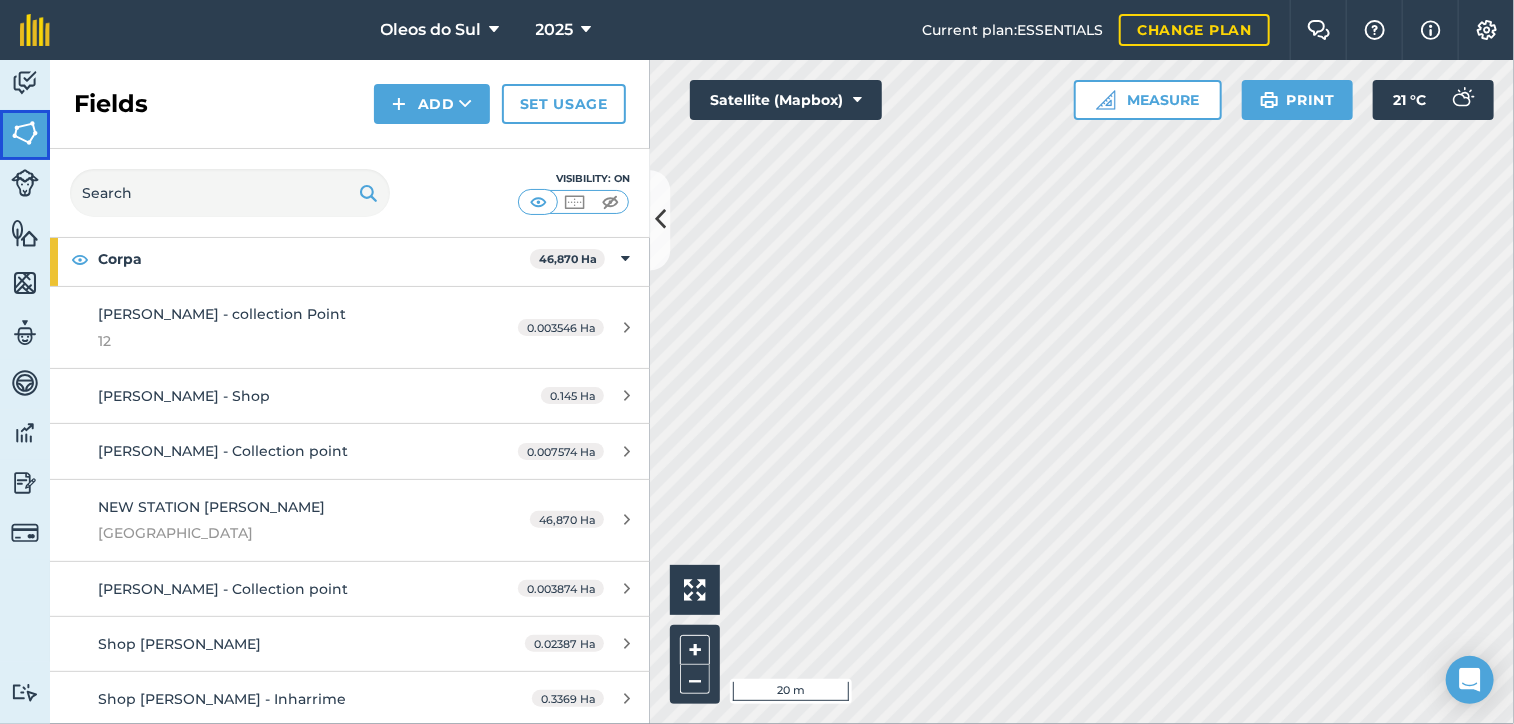 scroll, scrollTop: 100, scrollLeft: 0, axis: vertical 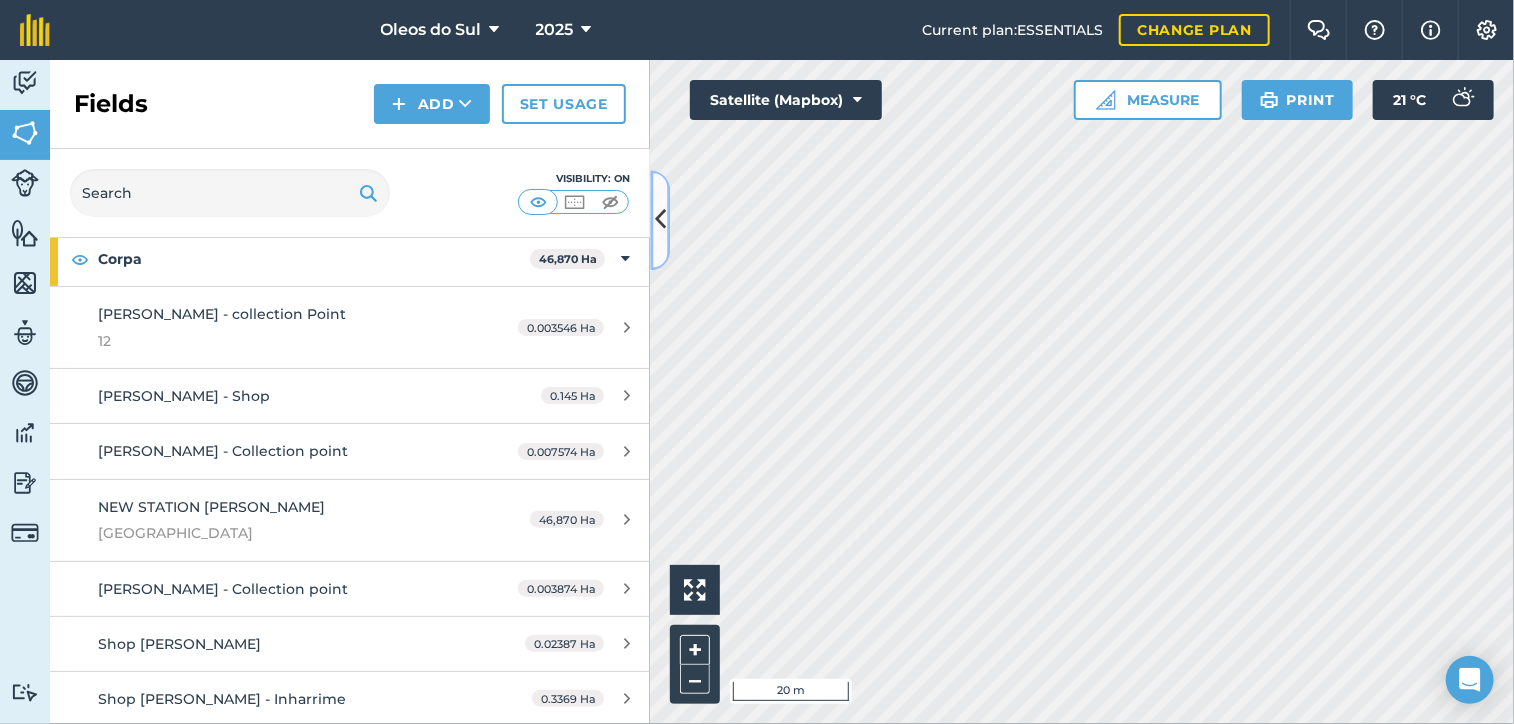 click at bounding box center (660, 220) 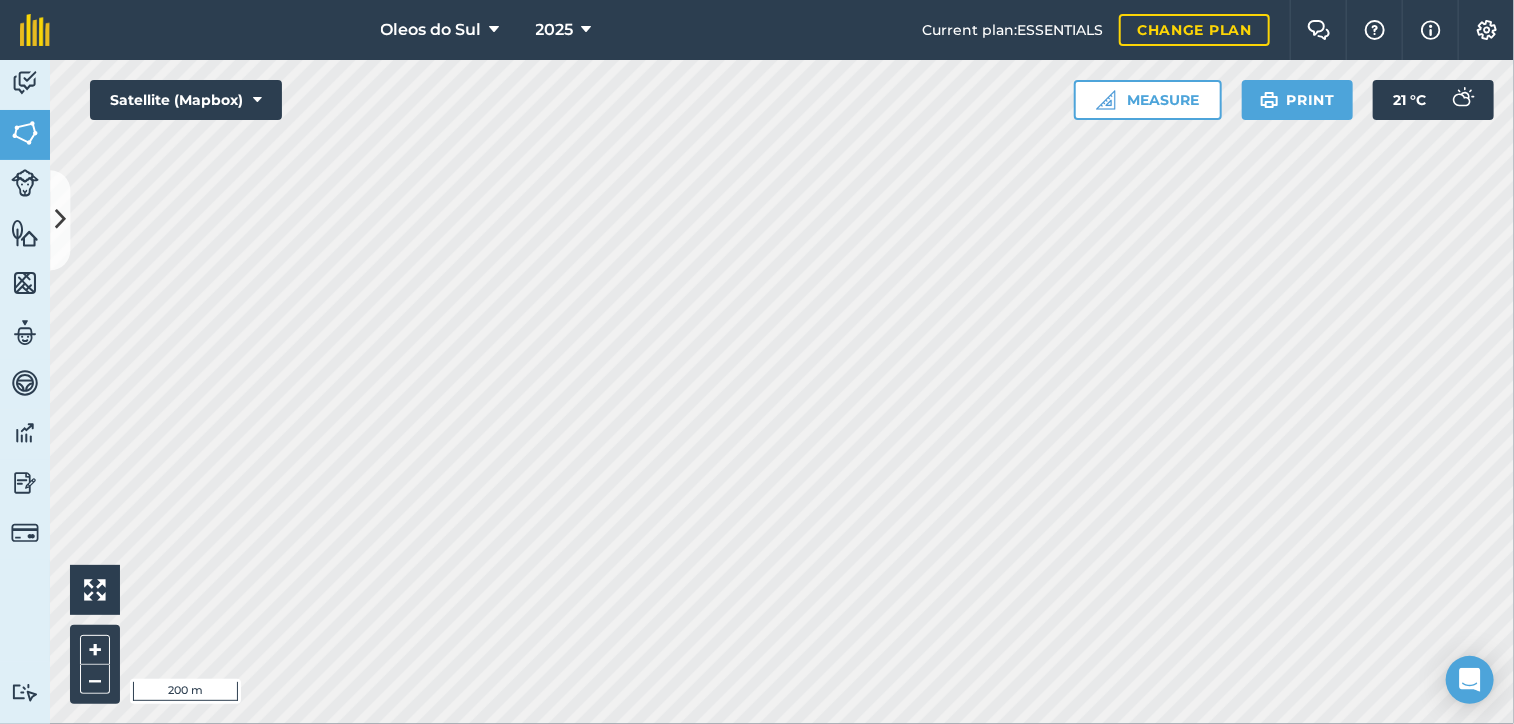 click on "Oleos do Sul 2025 Current plan :  ESSENTIALS   Change plan Farm Chat Help Info Settings Oleos do Sul  -  2025 Printed on  [DATE] Field usages No usage set COCONUT: OIL Corpa Maximum collecting area Feature types COPRA COLECTION-MATINI LINGA LINGA Activity Fields Livestock Features Maps Team Vehicles Data Reporting Billing Tutorials Tutorials Fields   Add   Set usage Visibility: On Total area :  46,870   Ha Edit fields By usages, Filters (1) Corpa 46,870   Ha [PERSON_NAME] - collection Point 12 0.003546   Ha [PERSON_NAME] - Shop 0.145   Ha [PERSON_NAME] - Collection point 0.007574   Ha NEW STATION [PERSON_NAME][GEOGRAPHIC_DATA]   Ha [PERSON_NAME] - Collection point 0.003874   Ha Shop [PERSON_NAME] 0.02387   Ha Shop [PERSON_NAME] - Inharrime 0.3369   Ha Click to start drawing i 200 m + – Satellite (Mapbox) Measure Print 21   ° C" at bounding box center [757, 362] 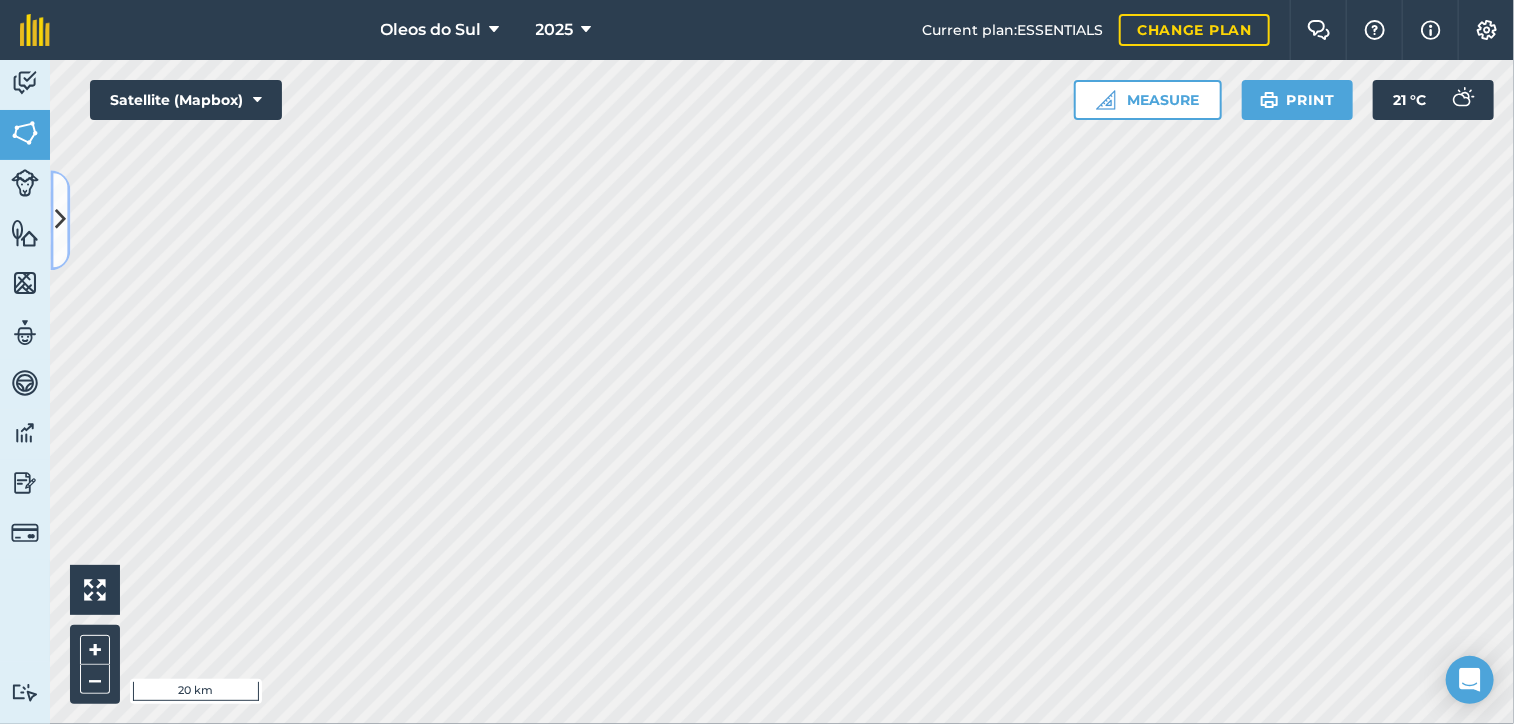 click at bounding box center (60, 220) 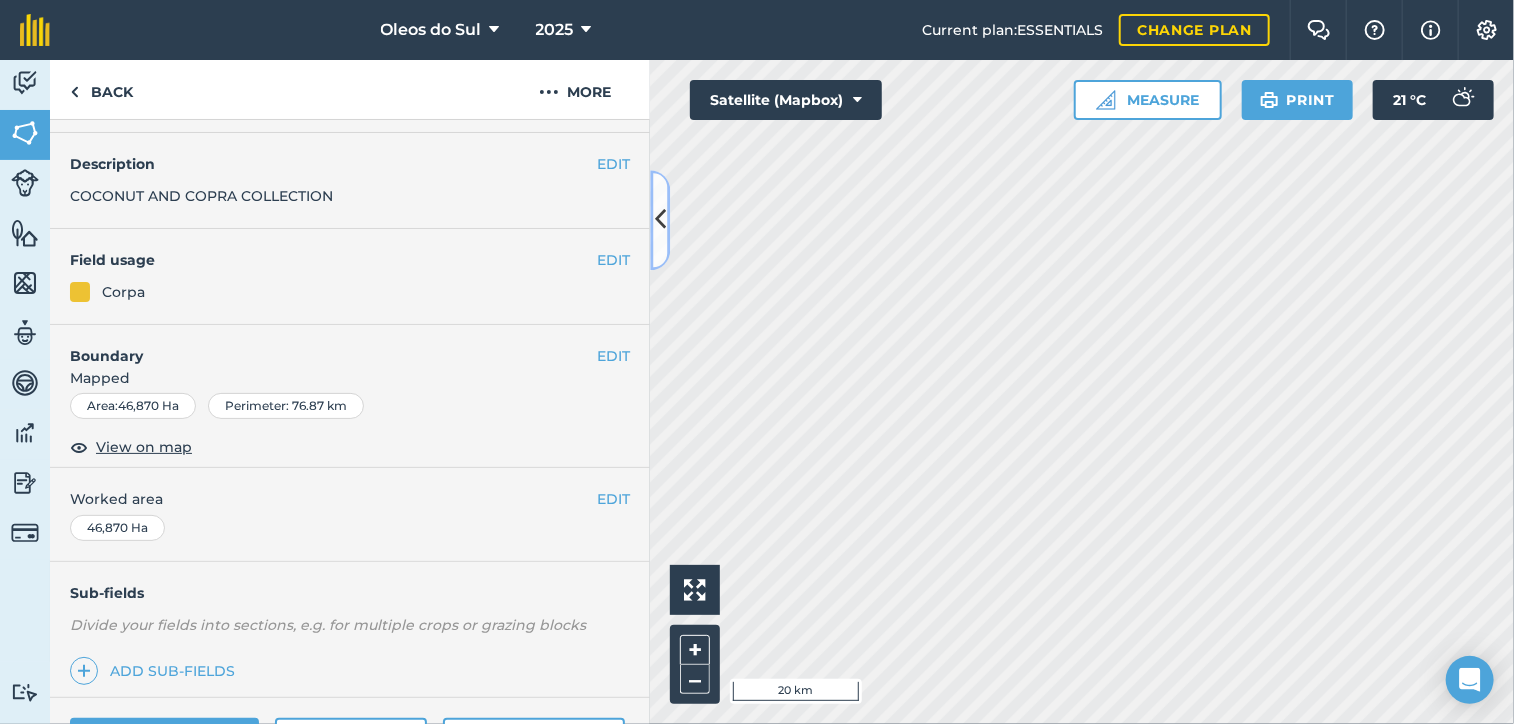 scroll, scrollTop: 0, scrollLeft: 0, axis: both 